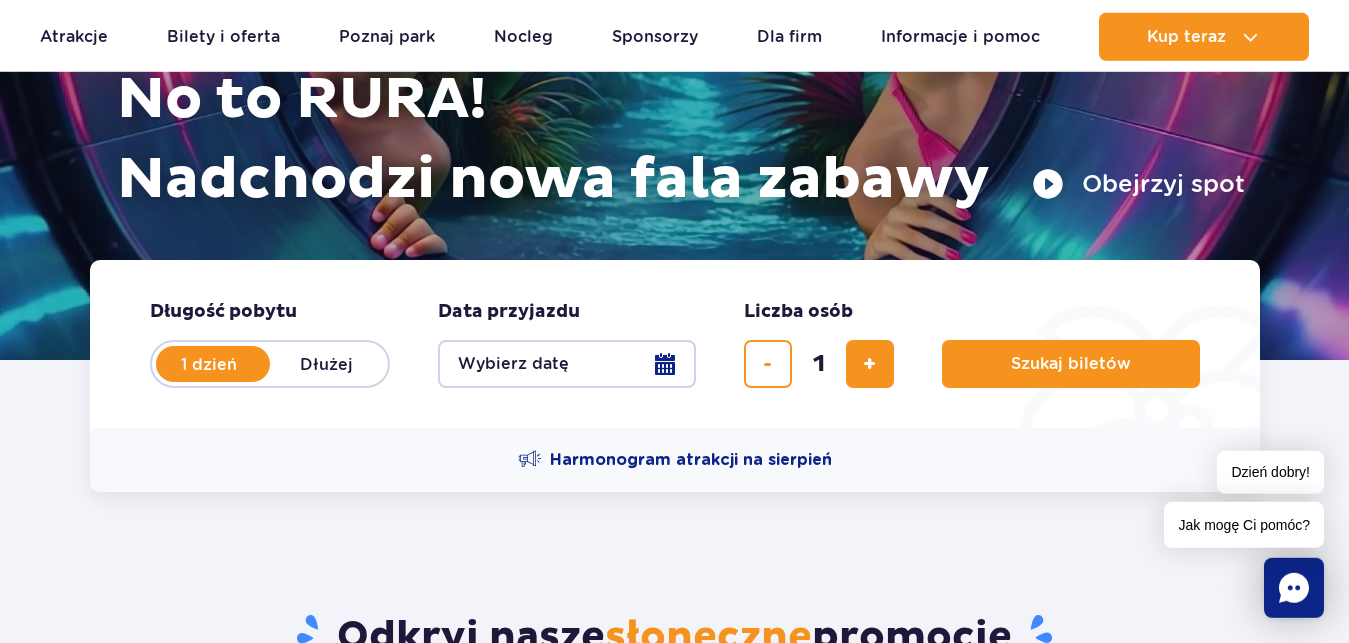 scroll, scrollTop: 306, scrollLeft: 0, axis: vertical 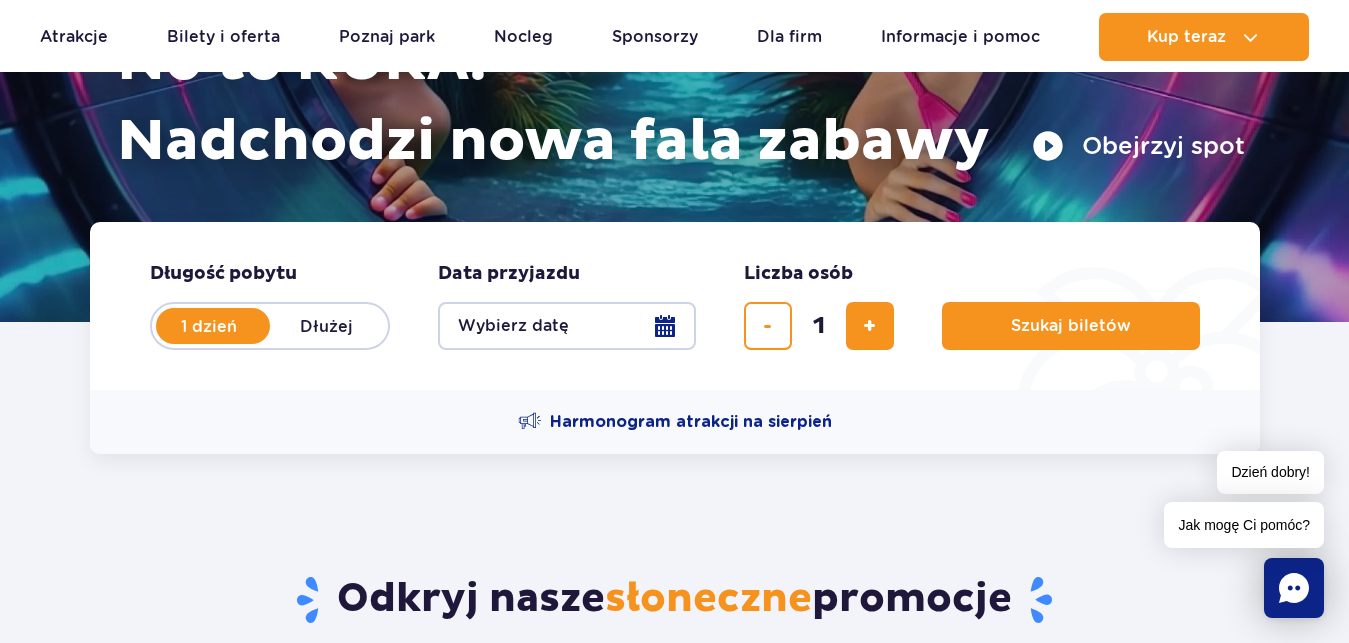 click on "Wybierz datę" at bounding box center [567, 326] 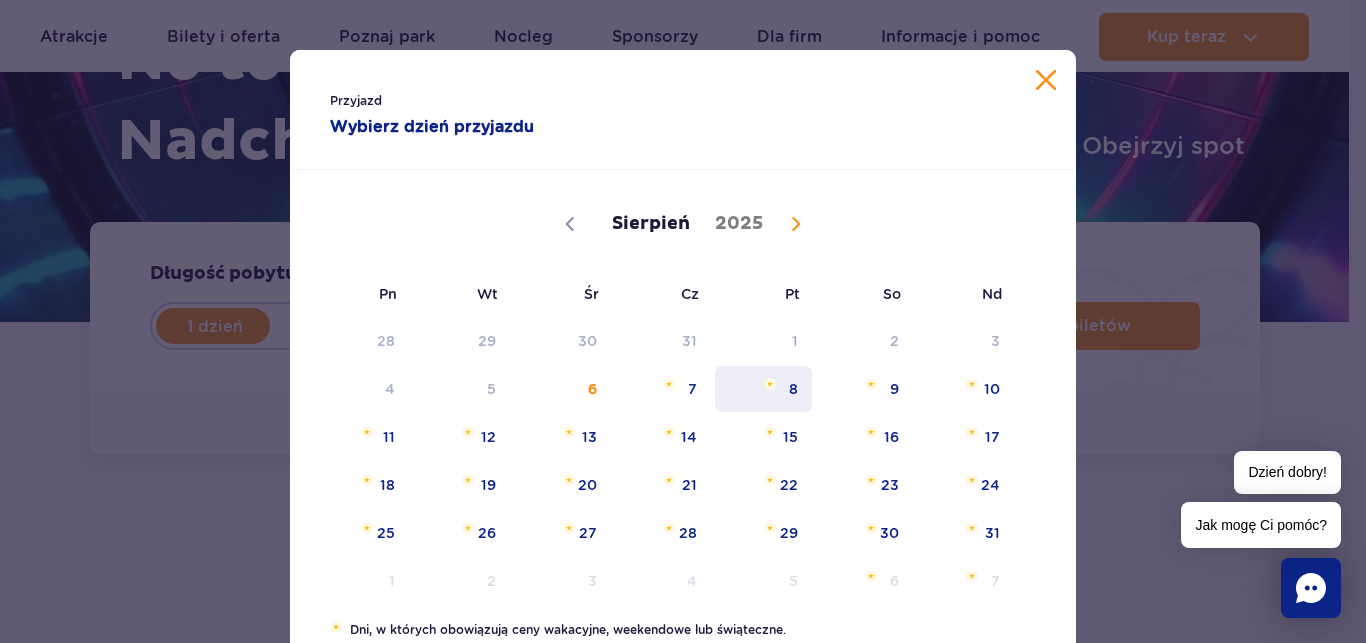click on "8" at bounding box center (763, 389) 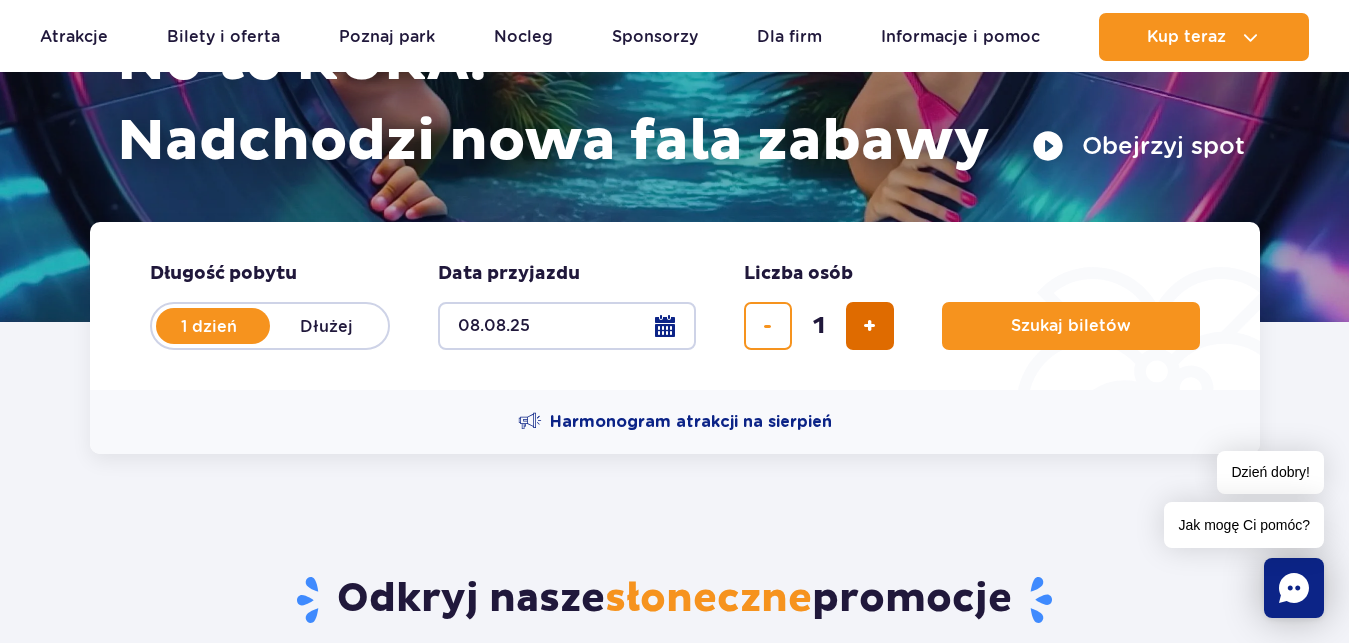 click at bounding box center [870, 326] 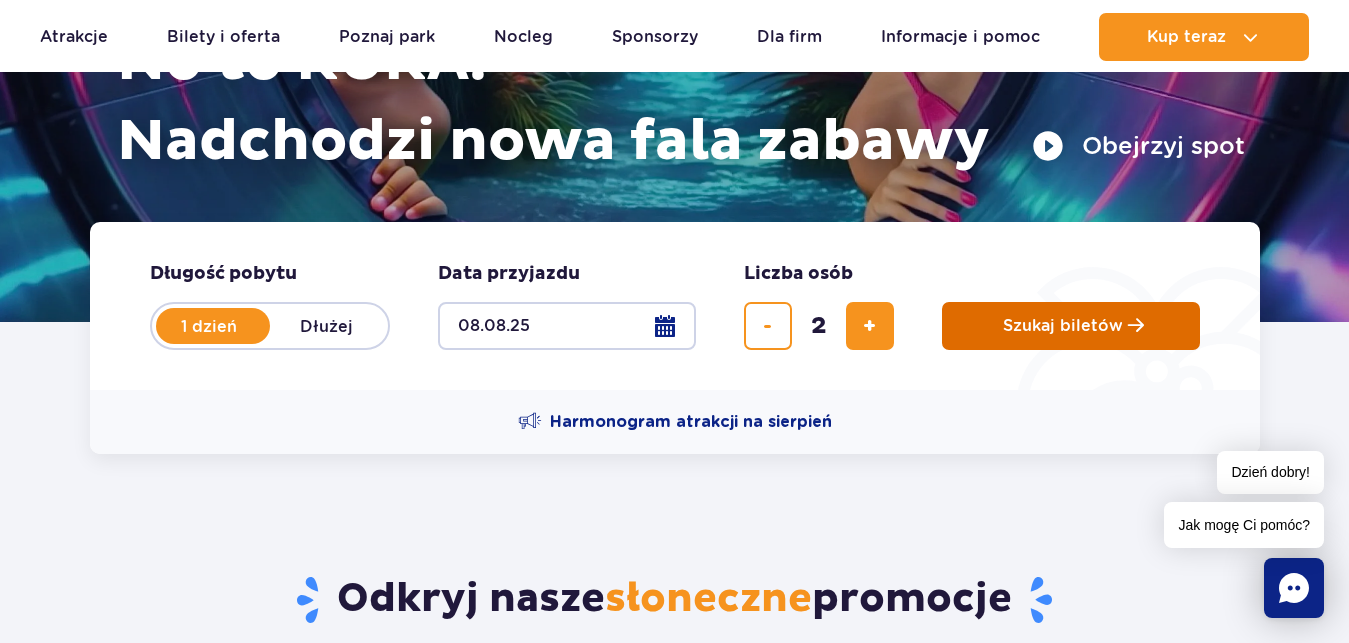 click on "Szukaj biletów" at bounding box center (1071, 326) 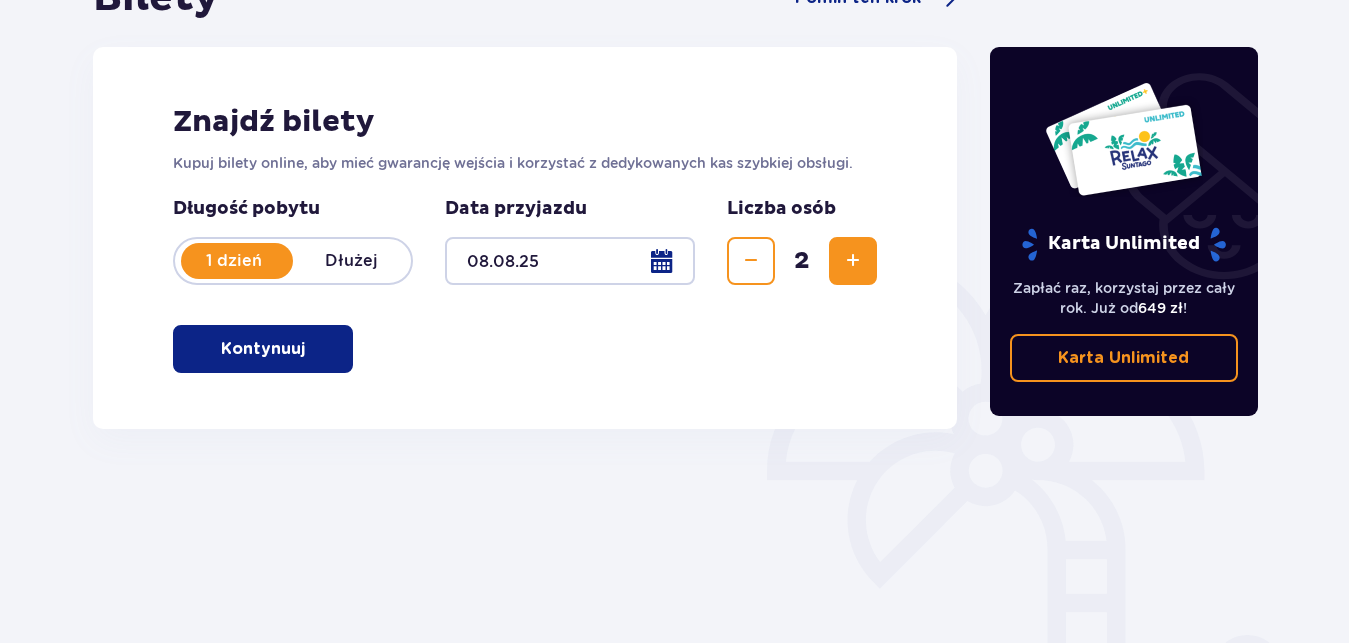 scroll, scrollTop: 306, scrollLeft: 0, axis: vertical 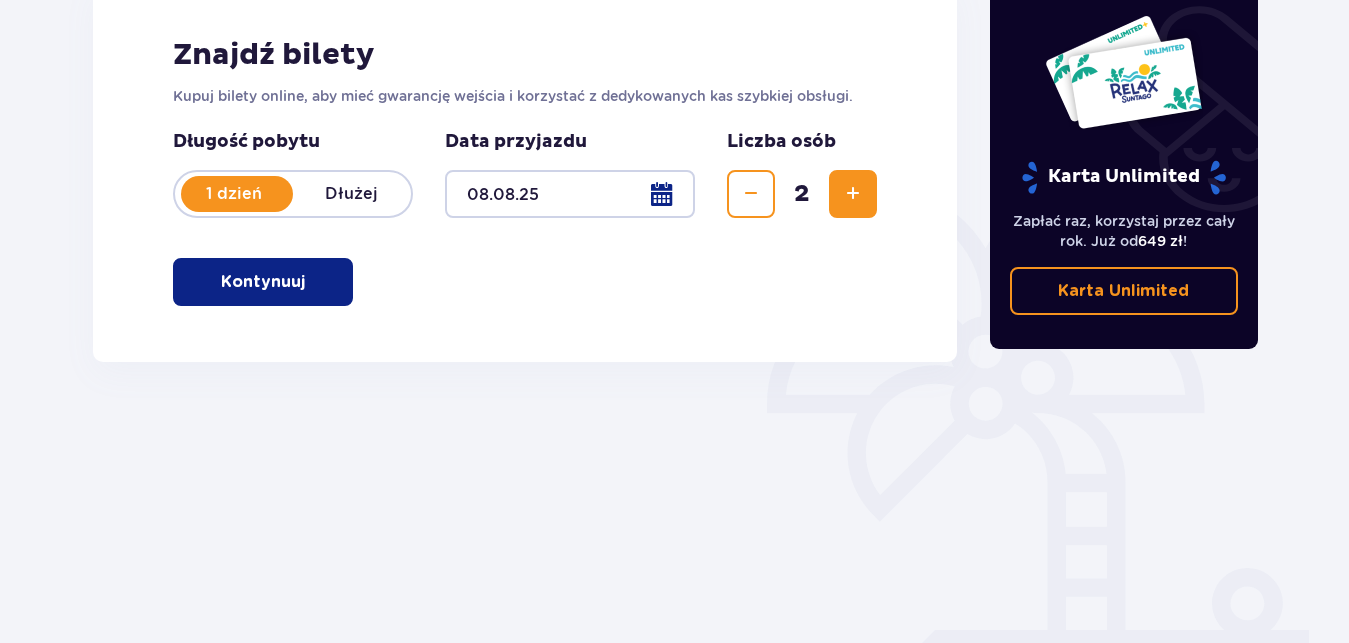 drag, startPoint x: 250, startPoint y: 282, endPoint x: 313, endPoint y: 344, distance: 88.391174 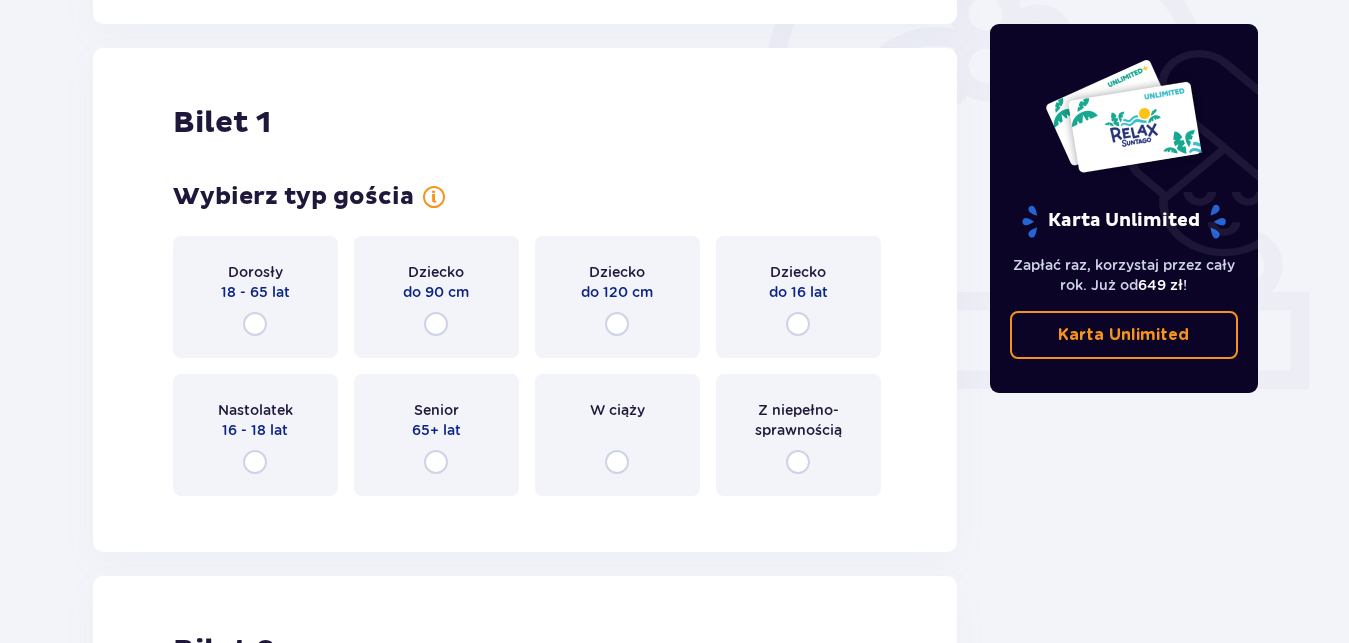 scroll, scrollTop: 668, scrollLeft: 0, axis: vertical 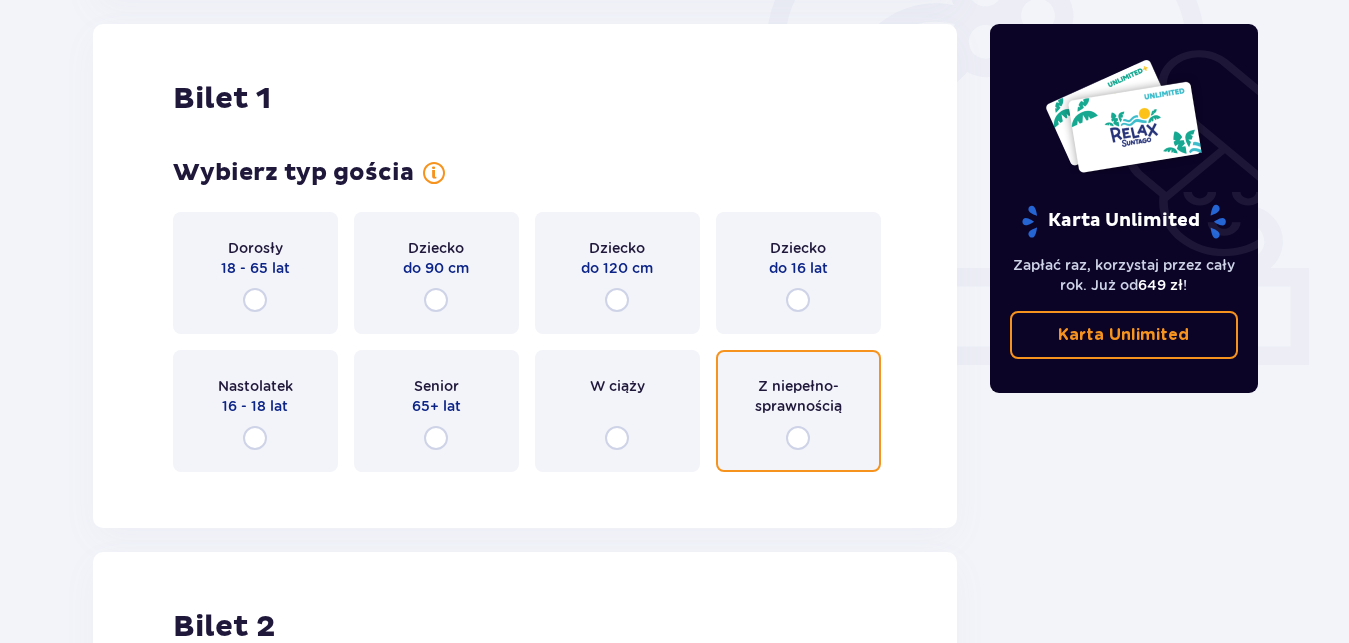 click at bounding box center [798, 438] 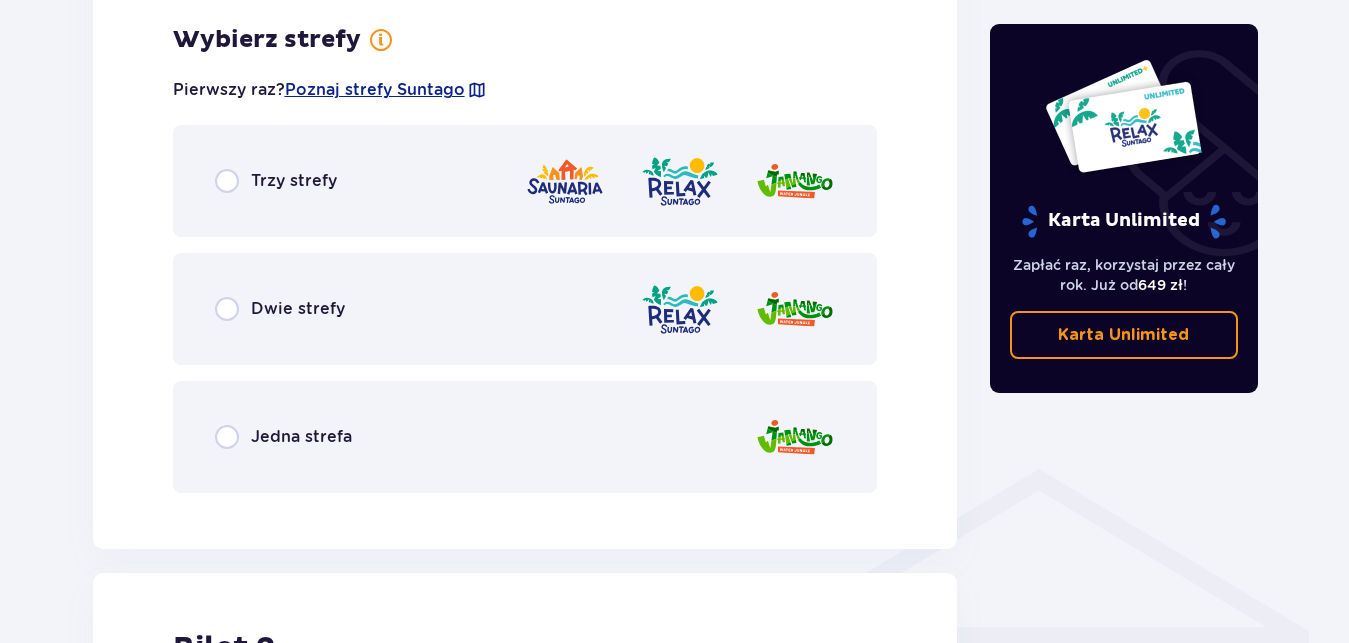 scroll, scrollTop: 1156, scrollLeft: 0, axis: vertical 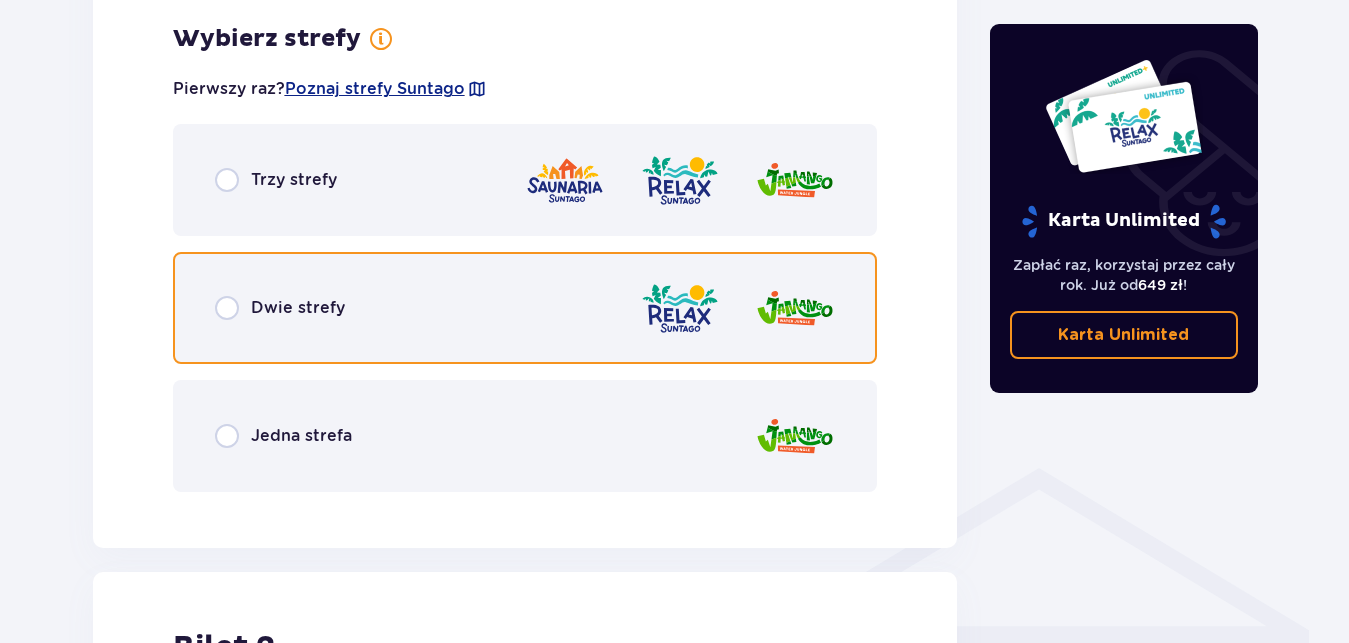 click at bounding box center (227, 308) 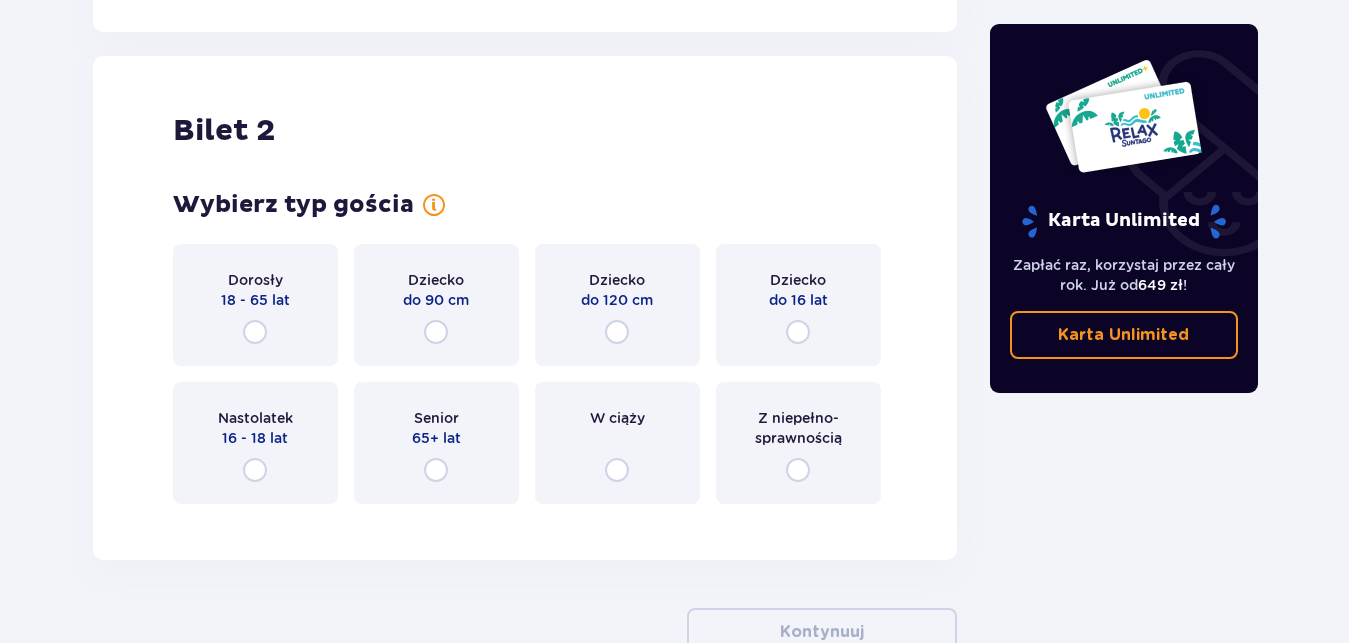 scroll, scrollTop: 2276, scrollLeft: 0, axis: vertical 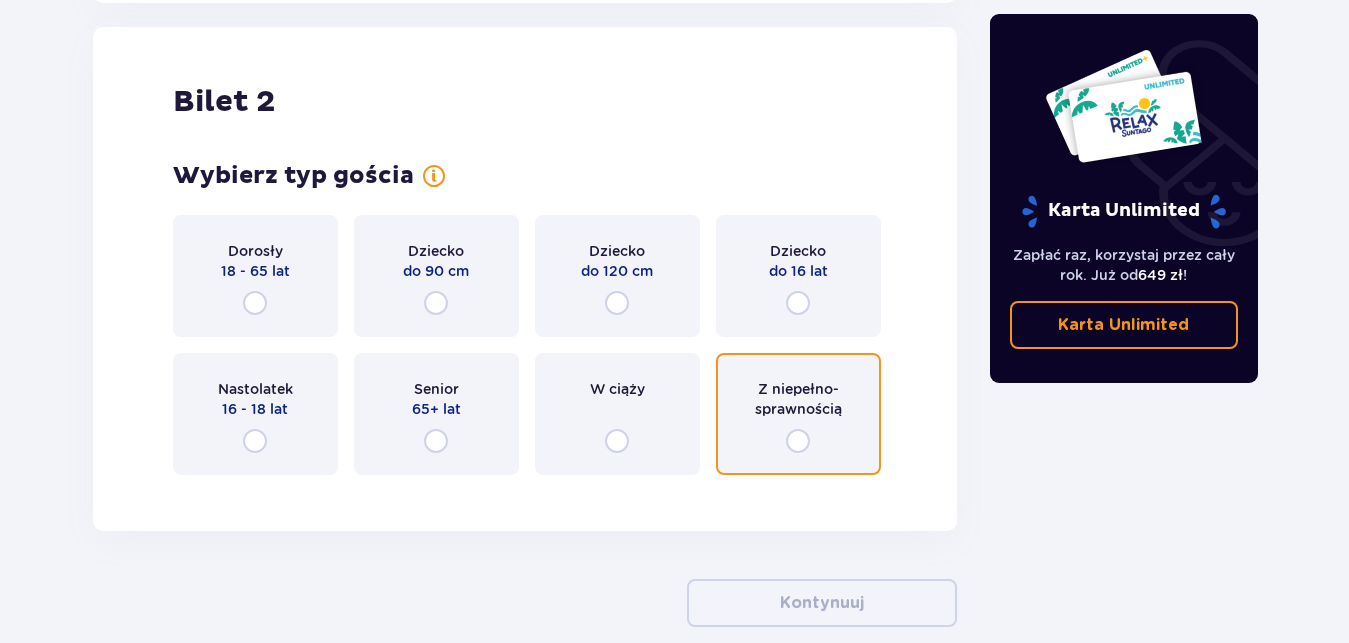 click at bounding box center [798, 441] 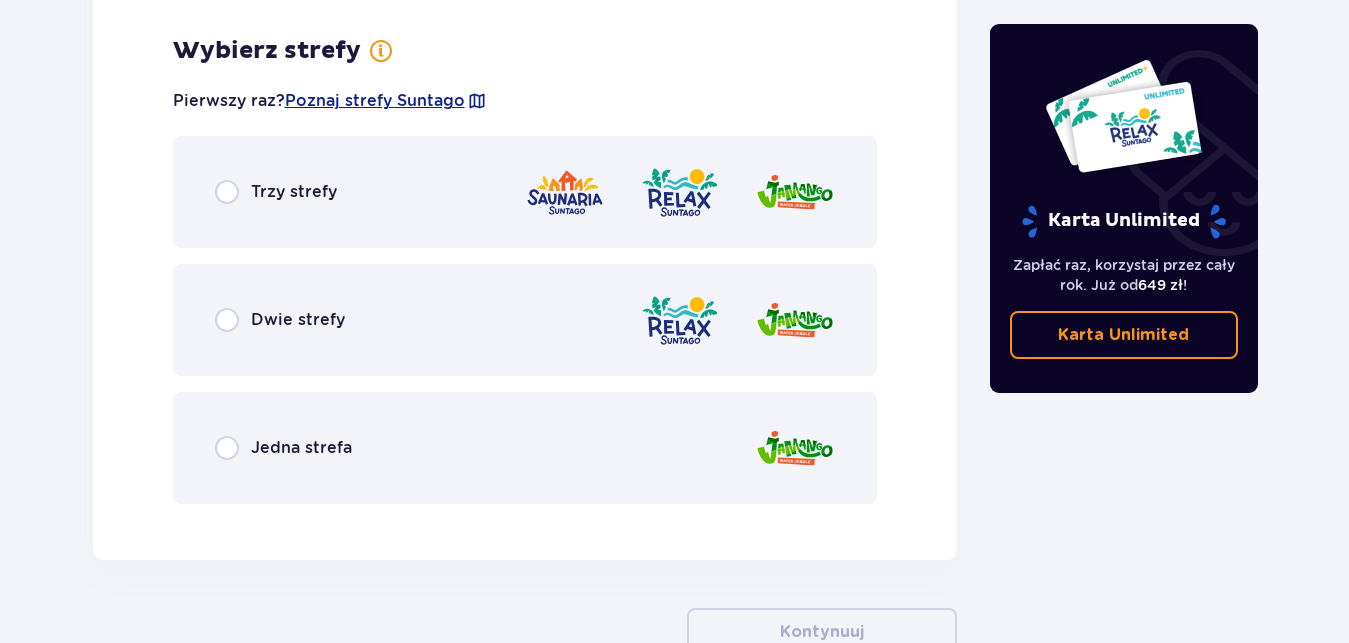 scroll, scrollTop: 2767, scrollLeft: 0, axis: vertical 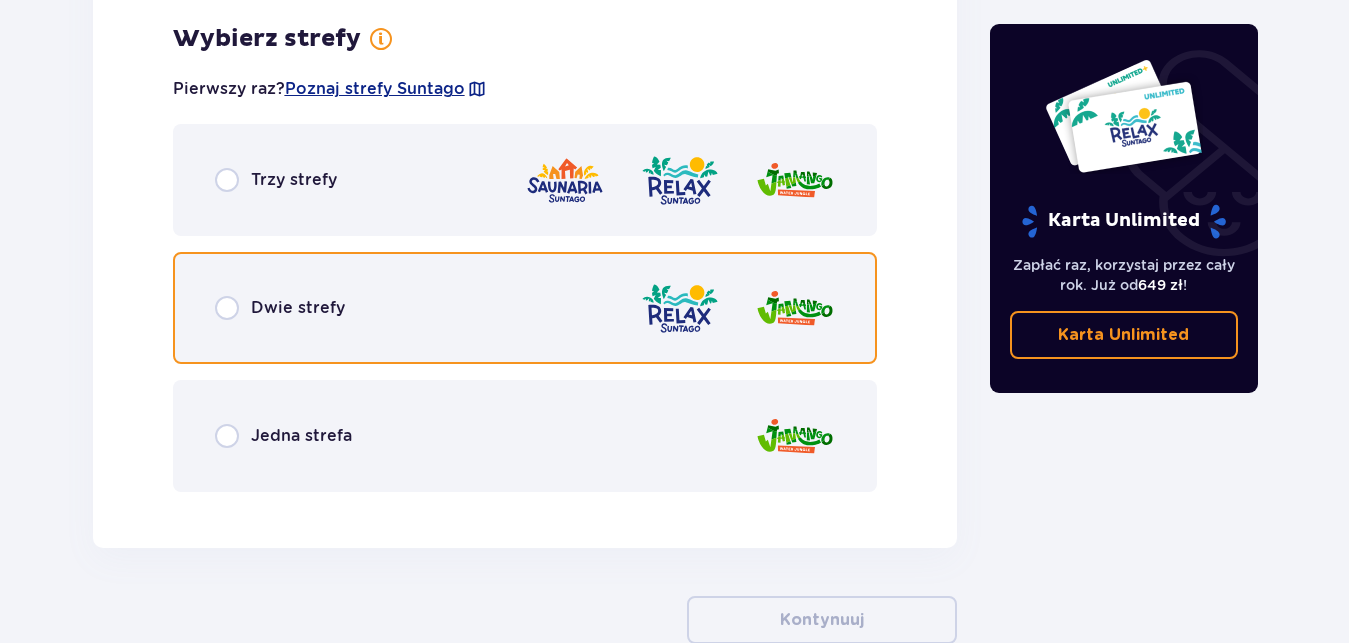 click at bounding box center [227, 308] 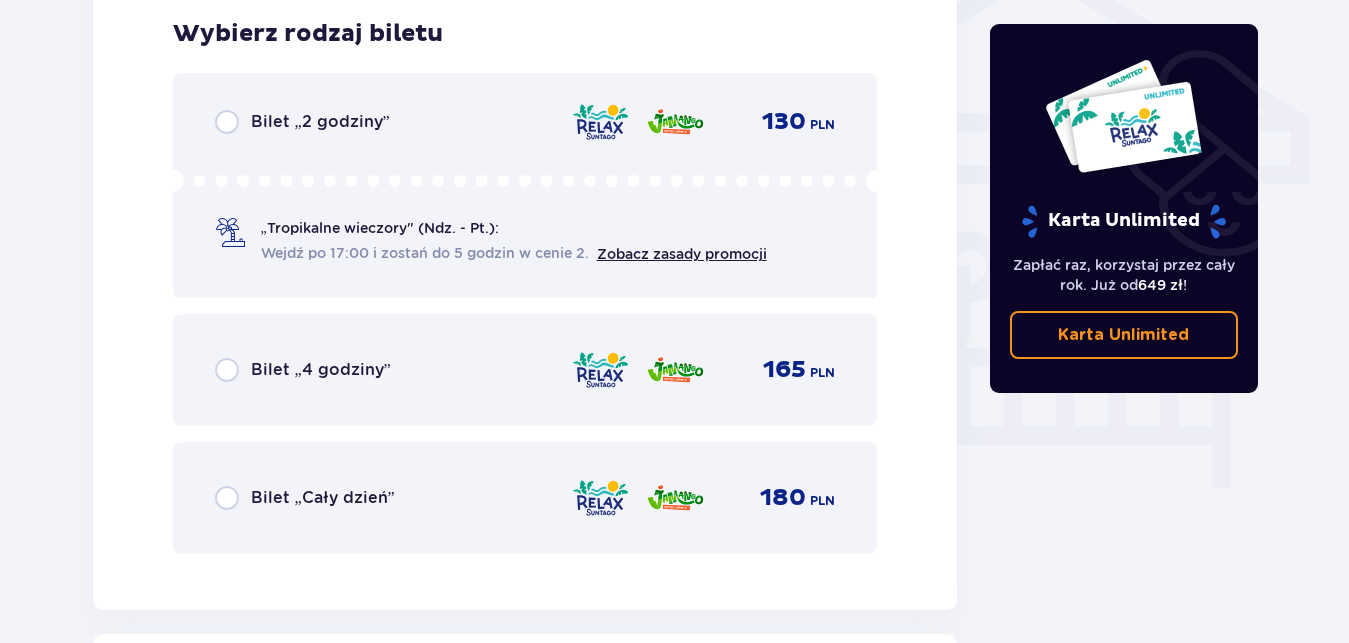 scroll, scrollTop: 1729, scrollLeft: 0, axis: vertical 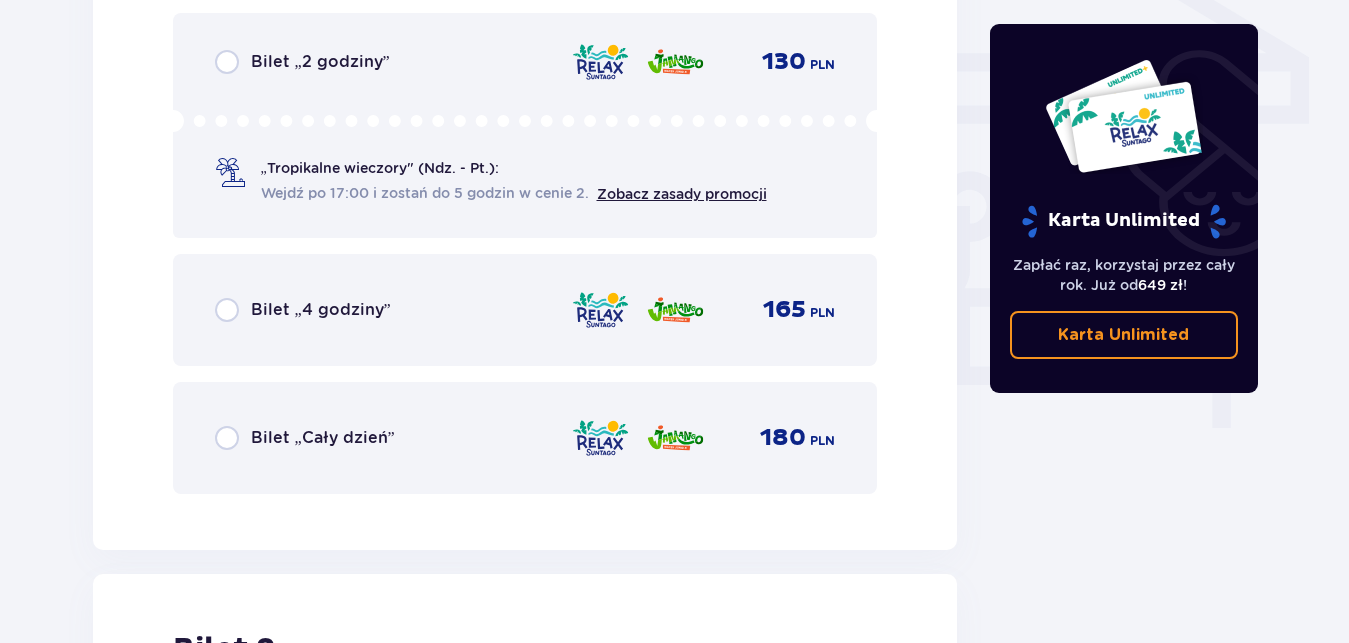 click at bounding box center (600, 310) 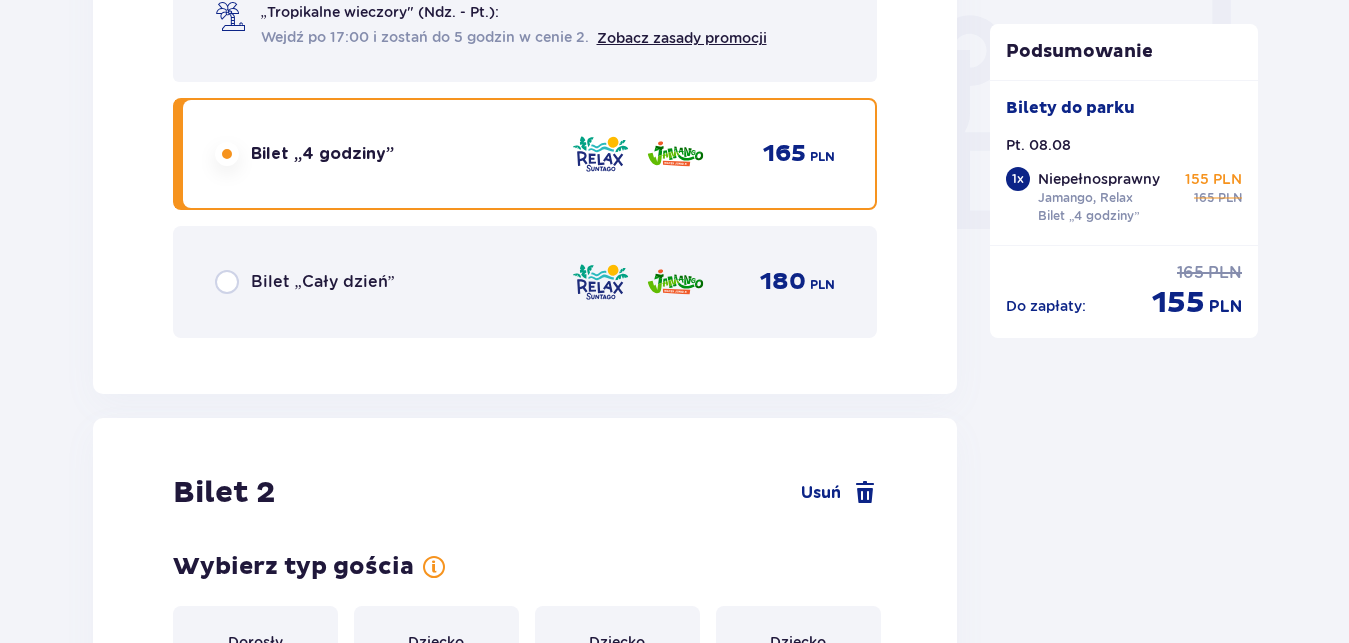 scroll, scrollTop: 1769, scrollLeft: 0, axis: vertical 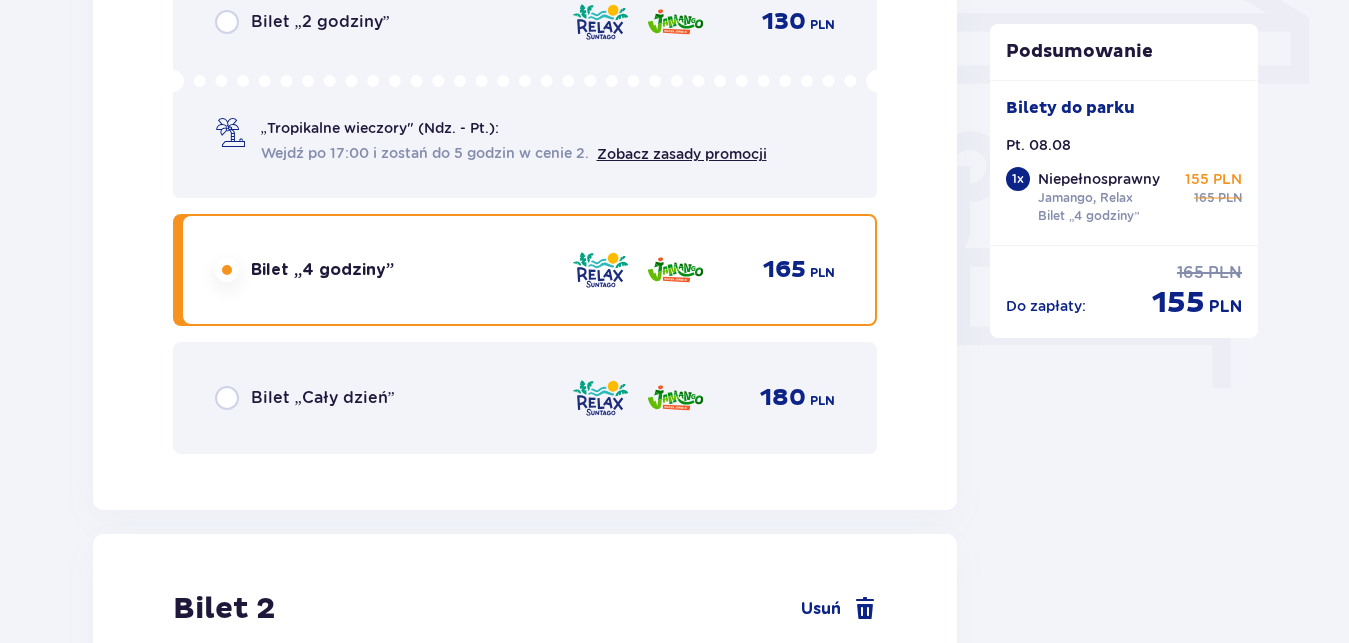 click on "Bilet „Cały dzień”   180 PLN" at bounding box center (525, 398) 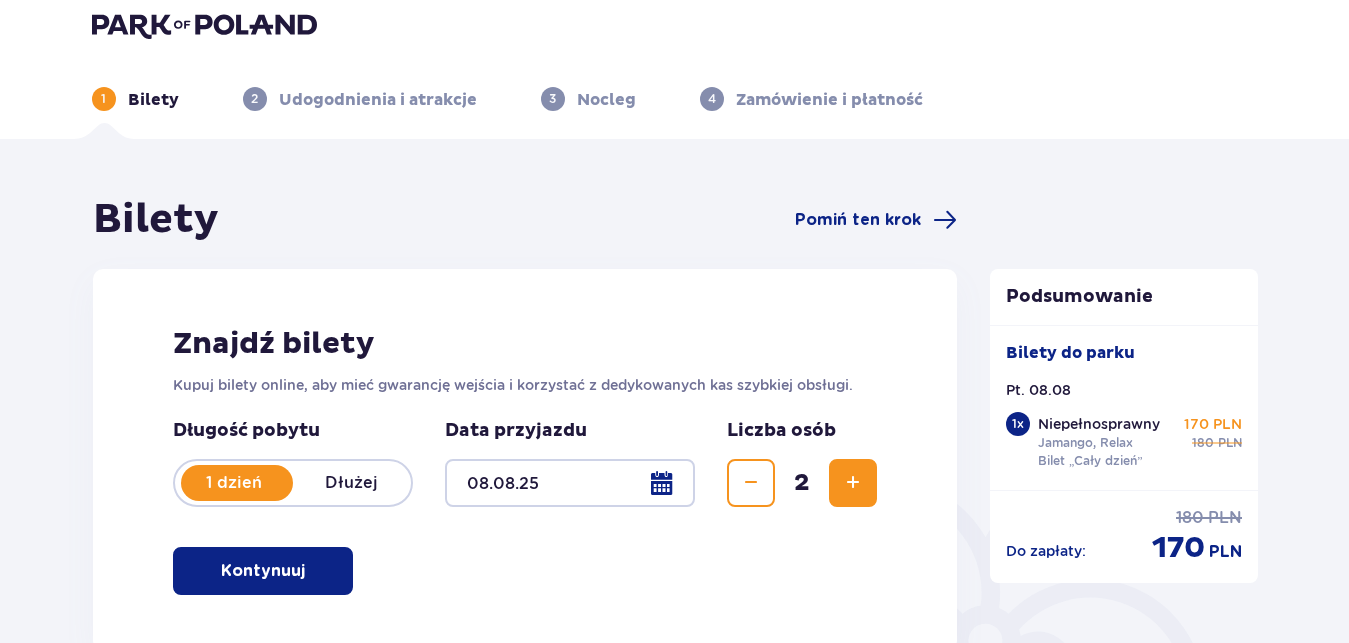 scroll, scrollTop: 0, scrollLeft: 0, axis: both 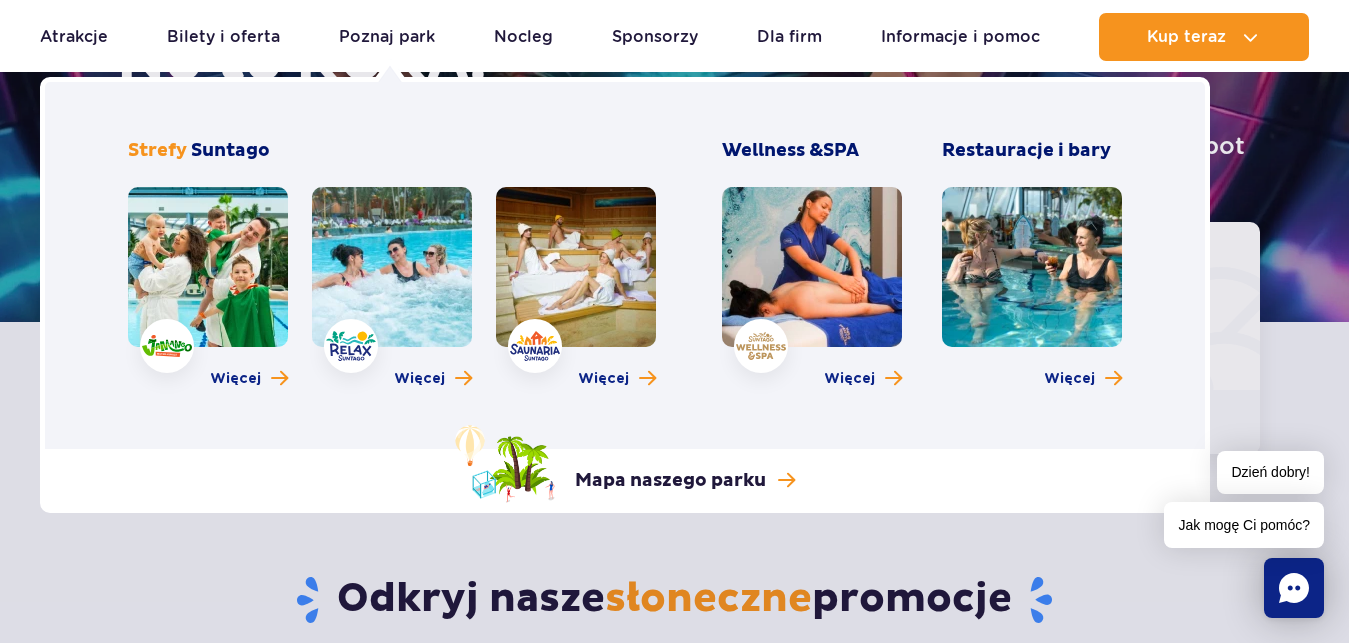 click at bounding box center (208, 267) 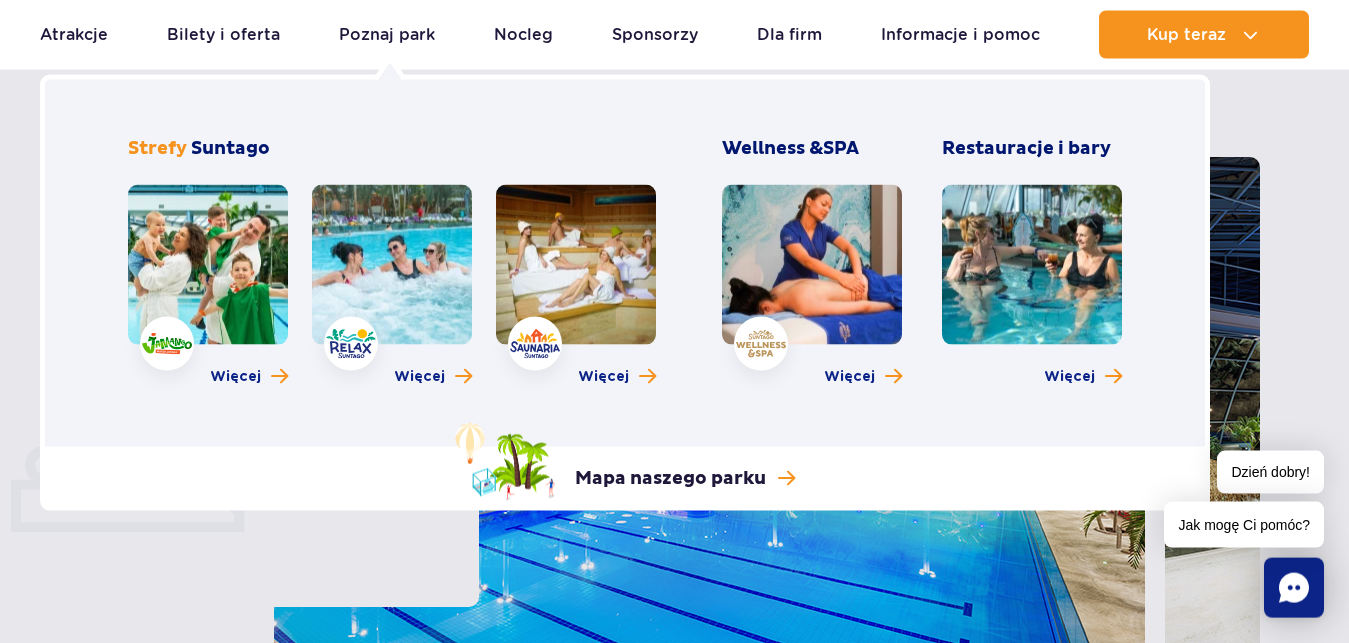 scroll, scrollTop: 204, scrollLeft: 0, axis: vertical 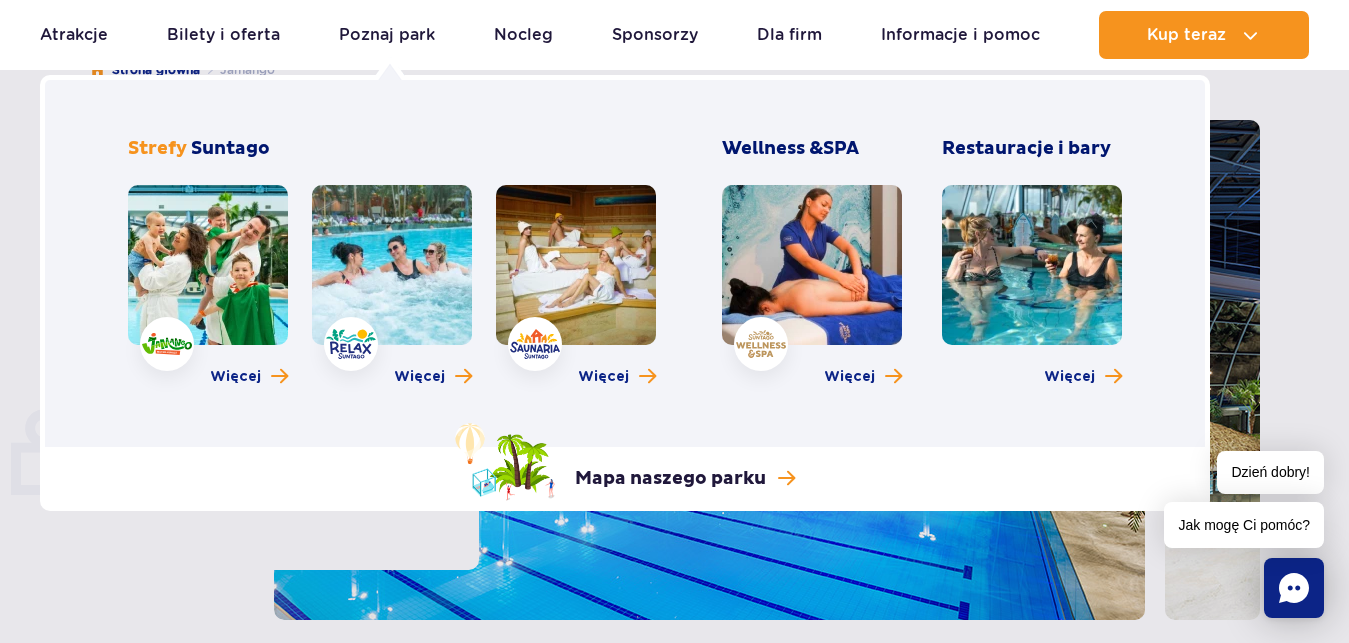 click at bounding box center (392, 265) 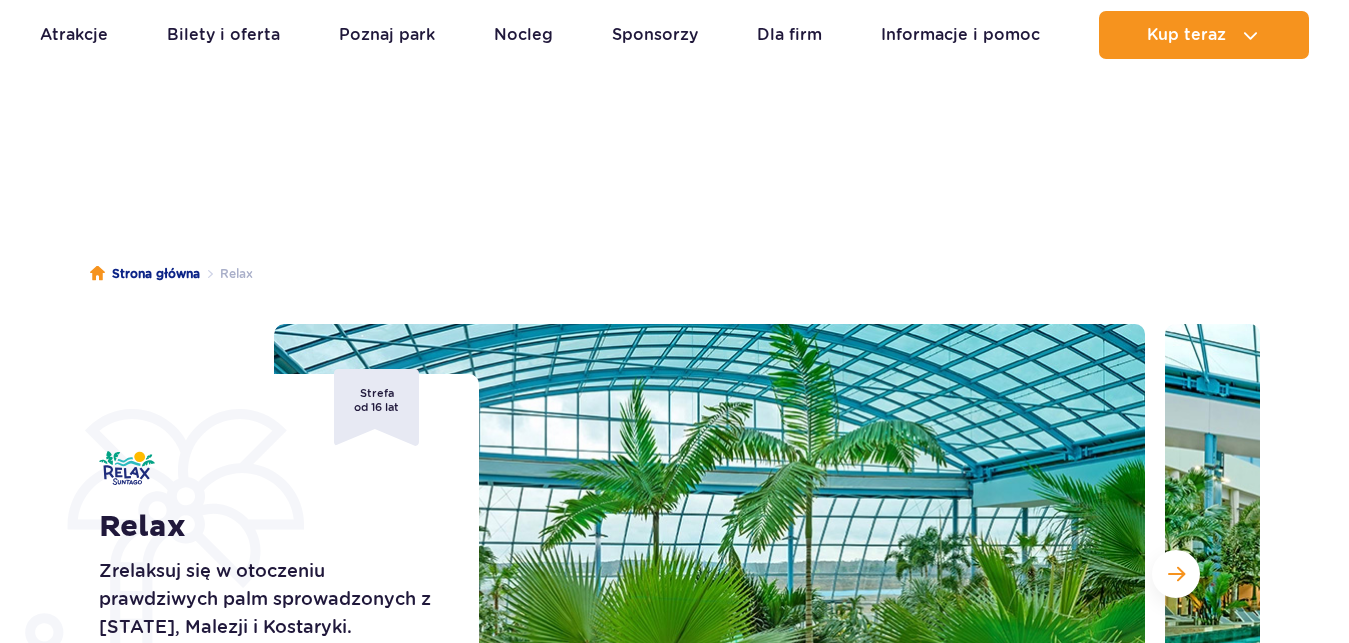 scroll, scrollTop: 306, scrollLeft: 0, axis: vertical 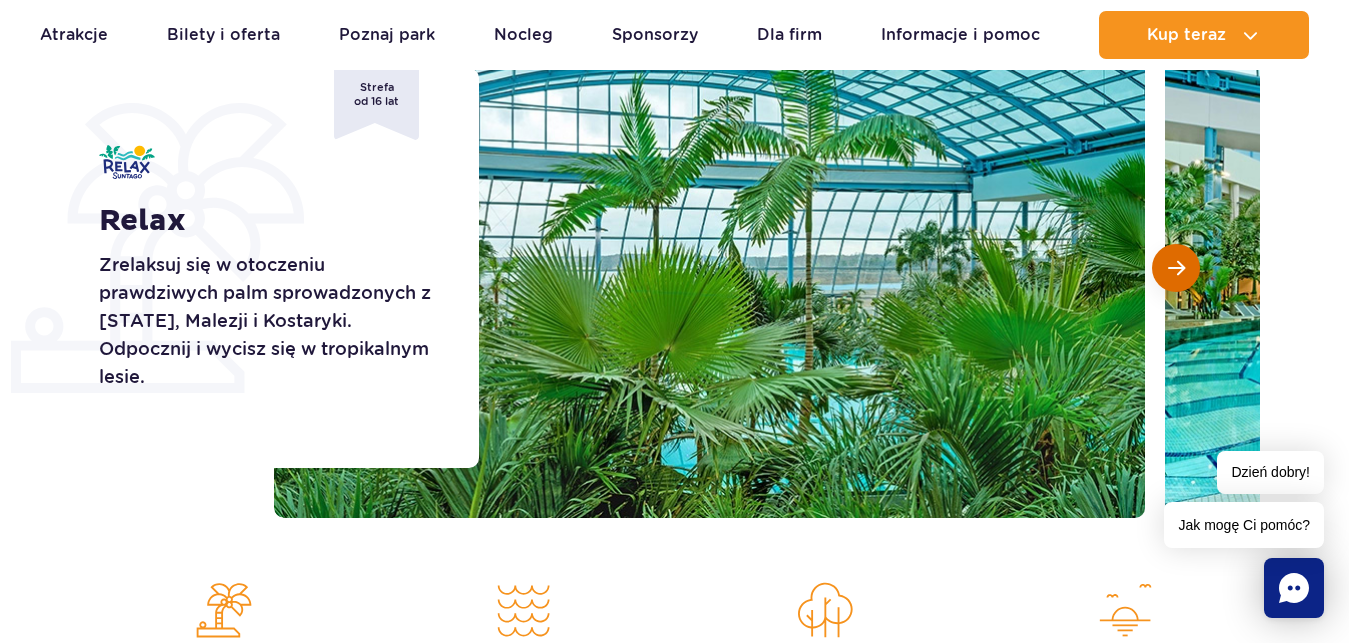 click at bounding box center [1176, 268] 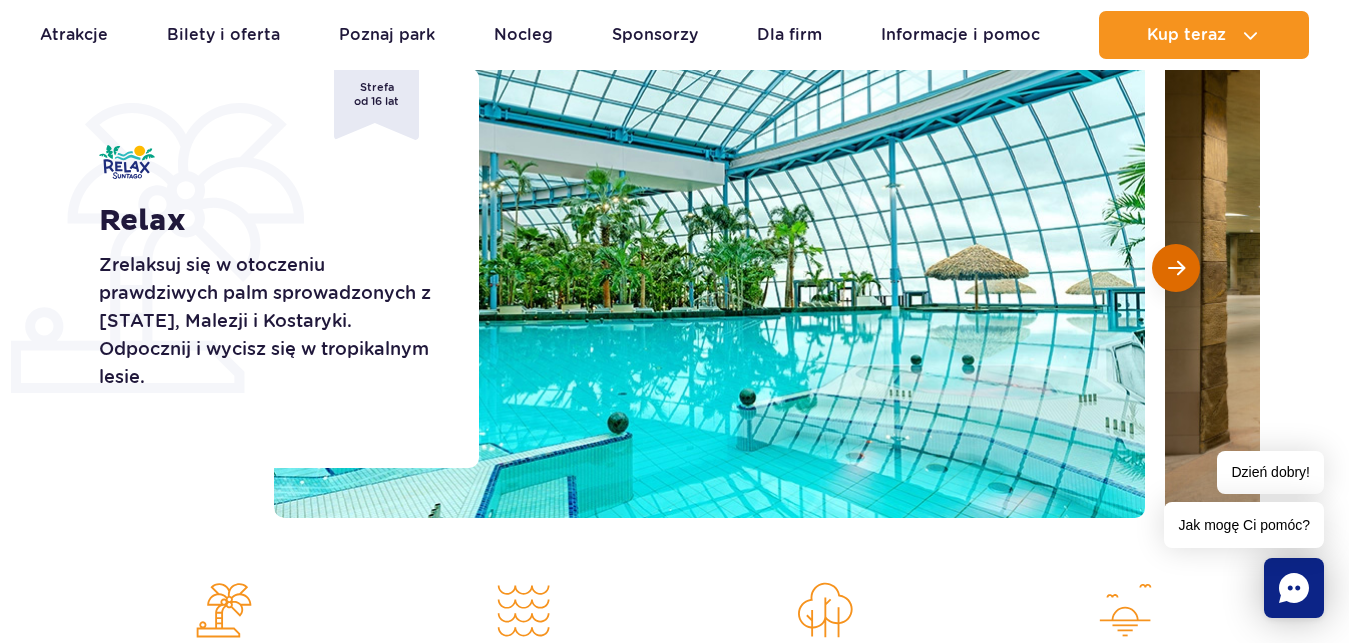 click at bounding box center (1176, 268) 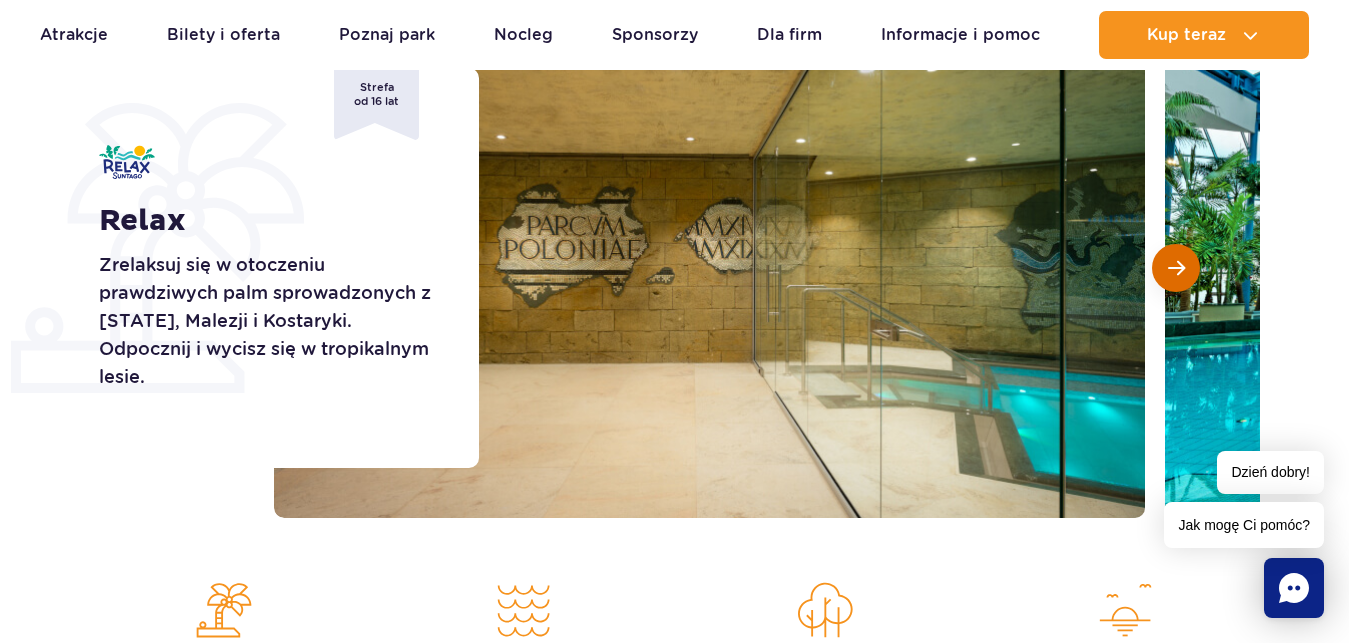 click at bounding box center (1176, 268) 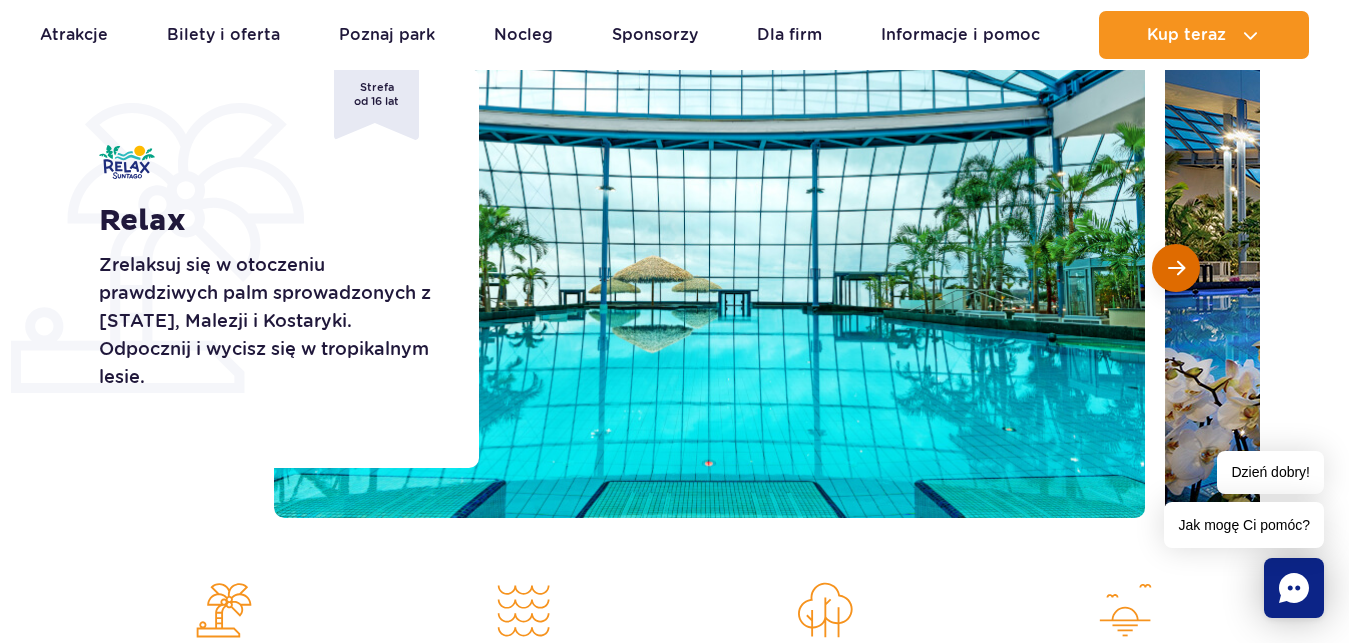 click at bounding box center [1176, 268] 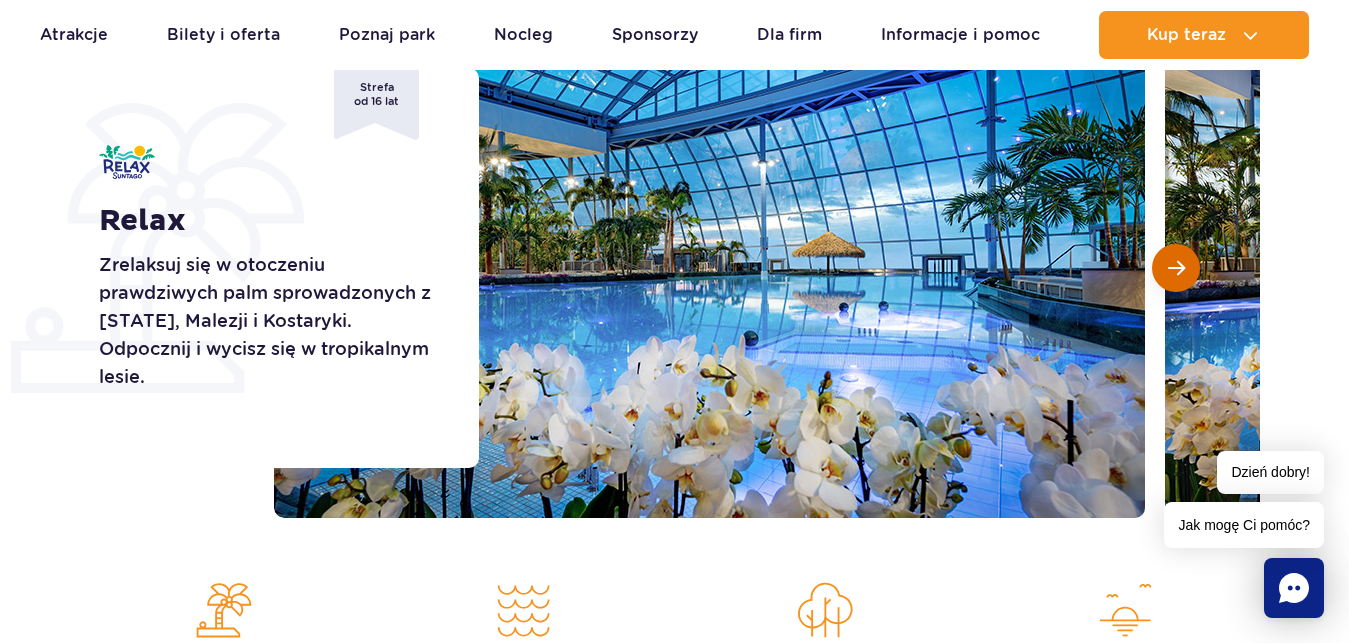 click at bounding box center [1176, 268] 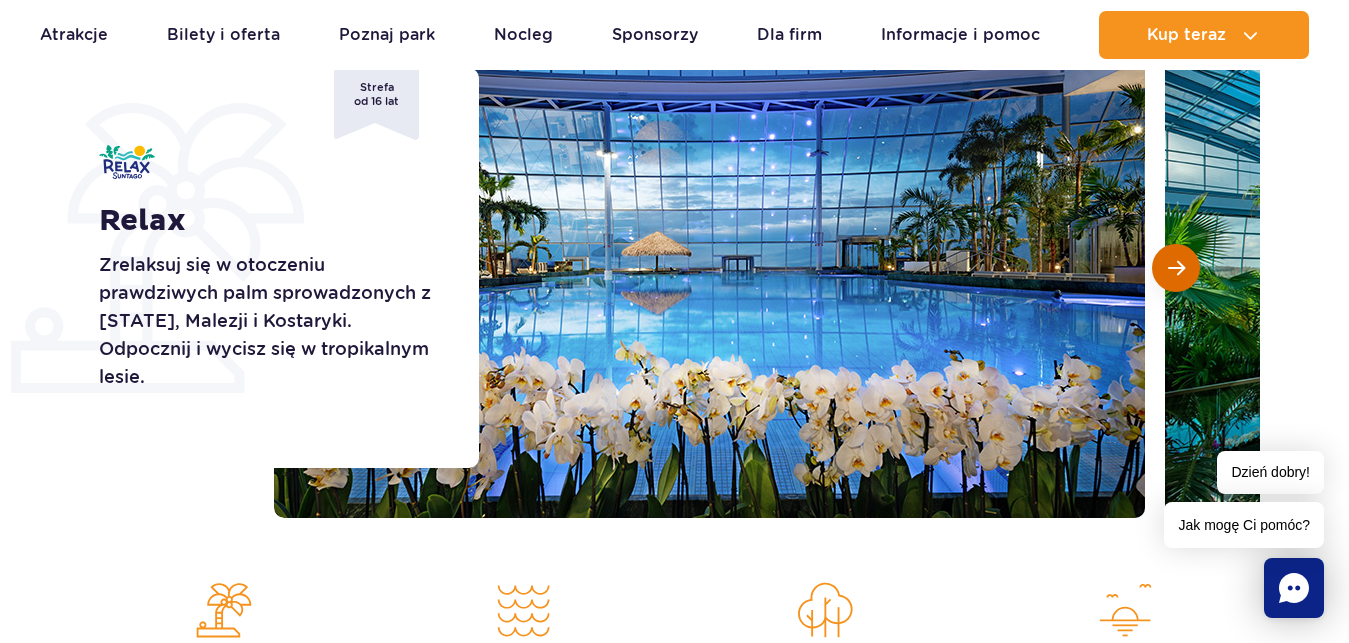 click at bounding box center [1176, 268] 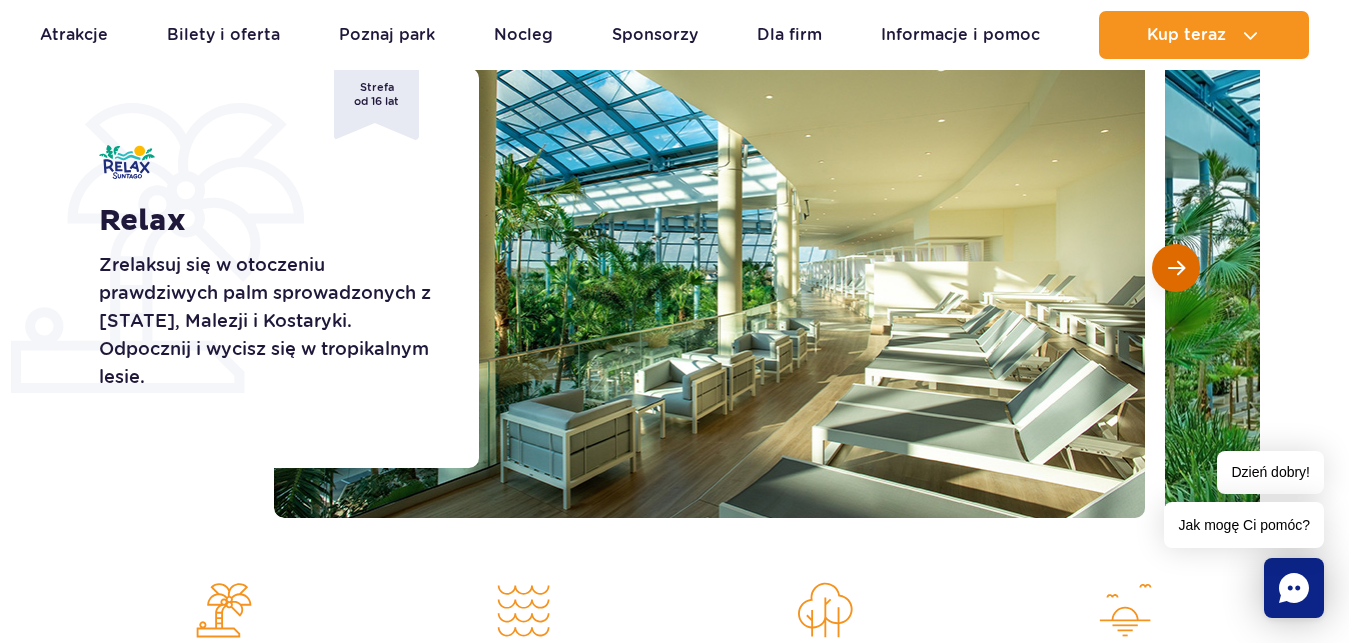 click at bounding box center (1176, 268) 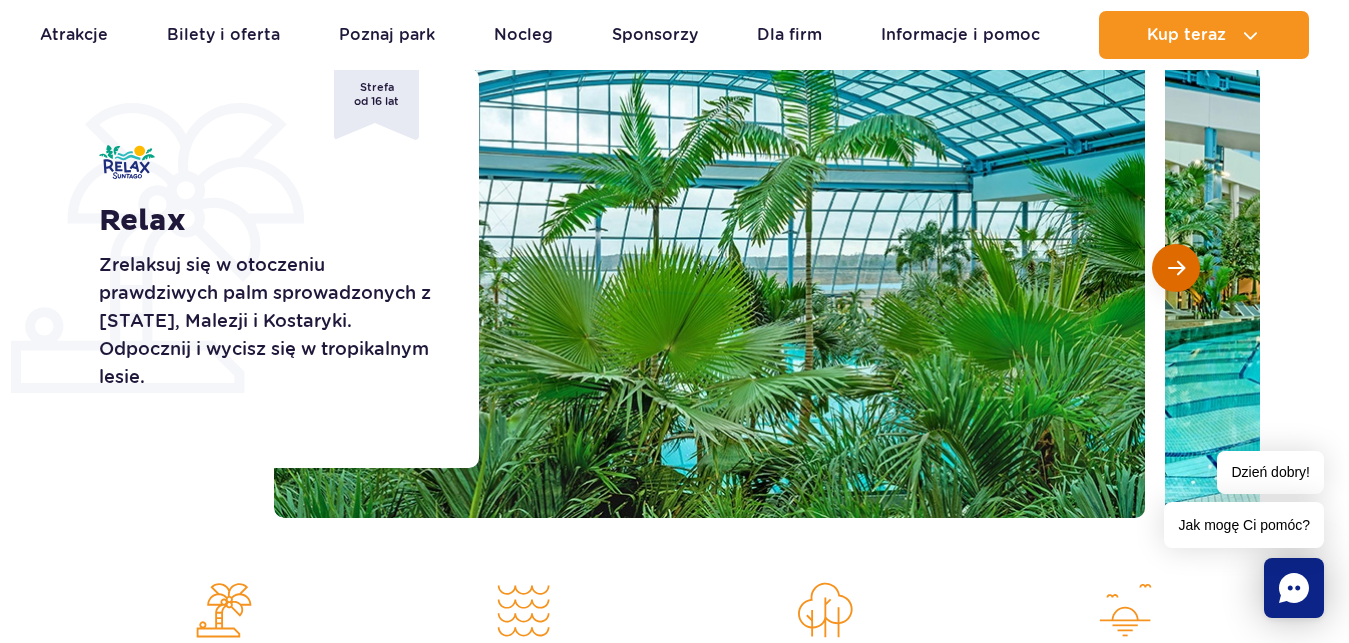 click at bounding box center [1176, 268] 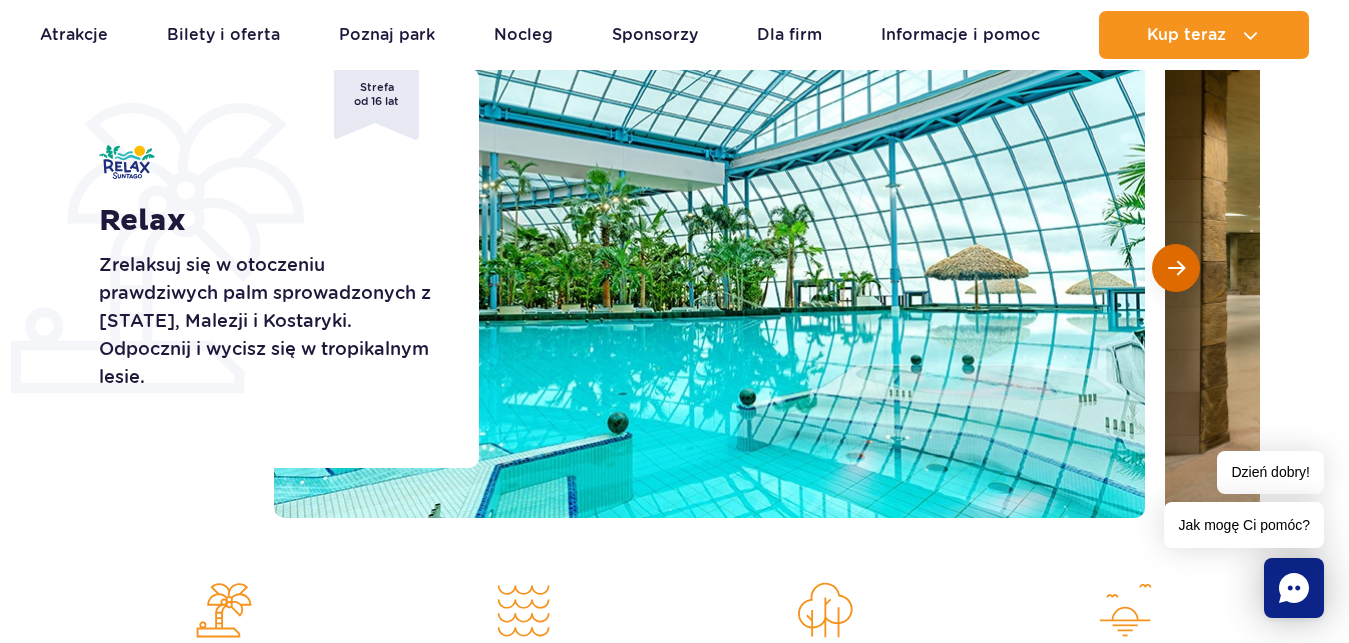 click at bounding box center [1176, 268] 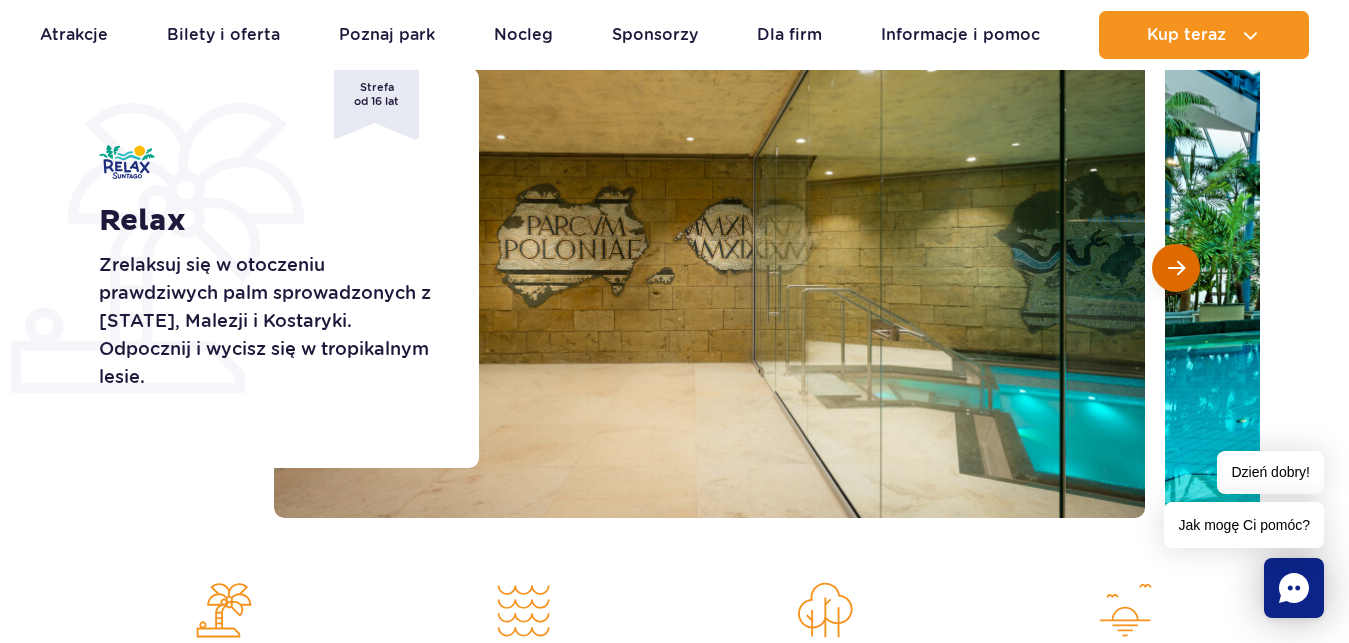 click at bounding box center [1176, 268] 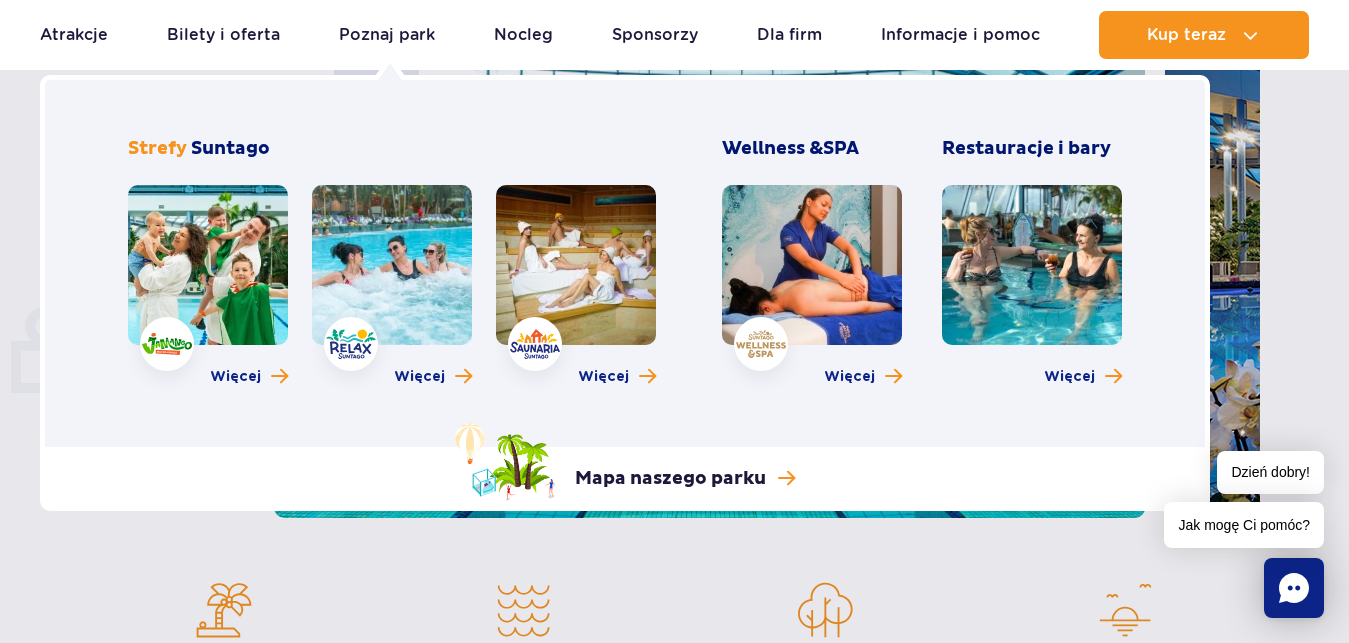 click at bounding box center [208, 265] 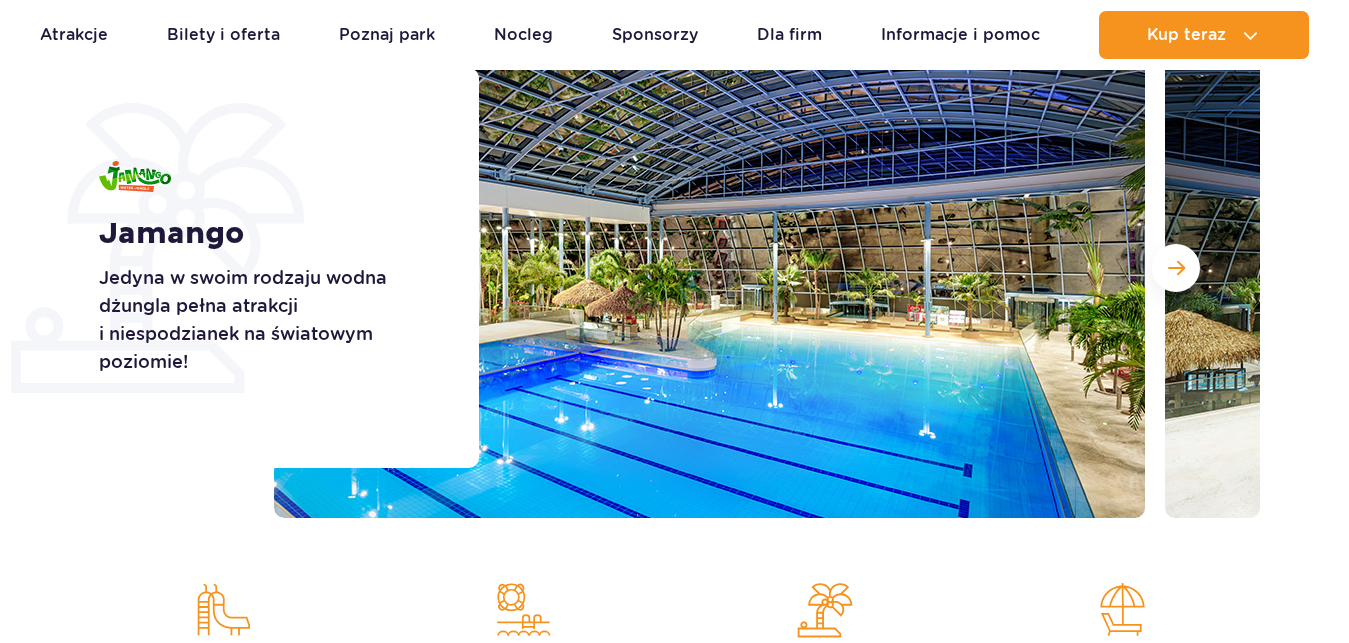 scroll, scrollTop: 306, scrollLeft: 0, axis: vertical 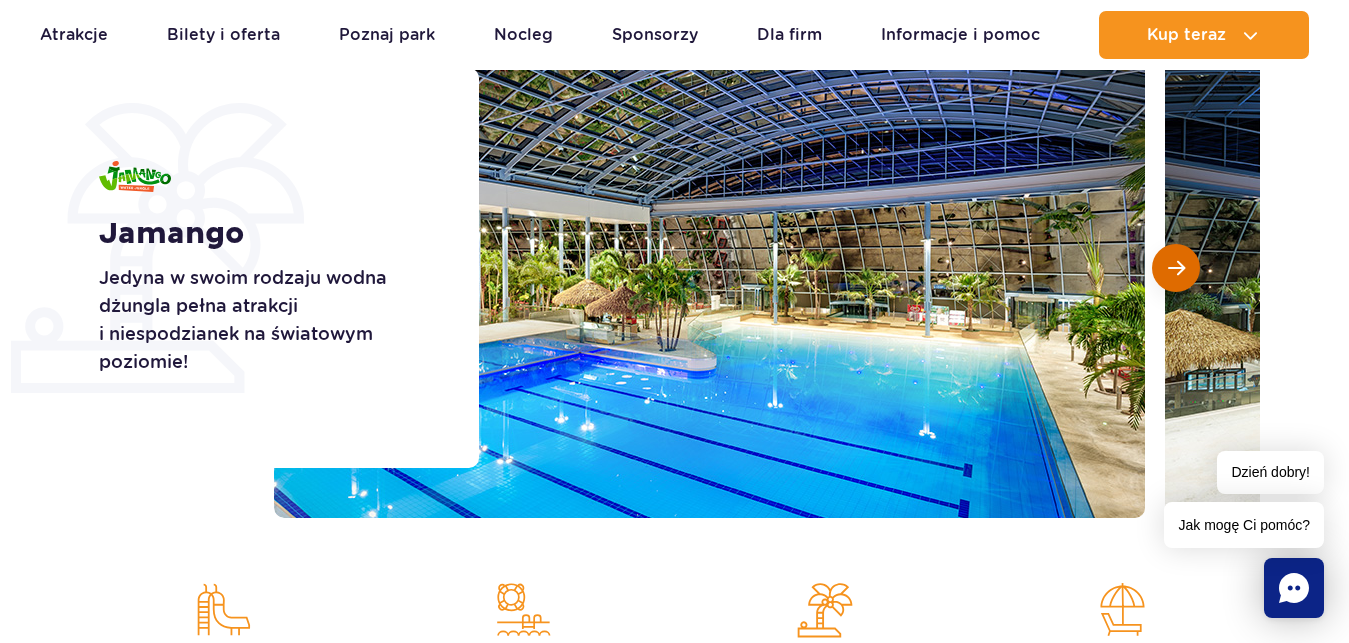 click at bounding box center [1176, 268] 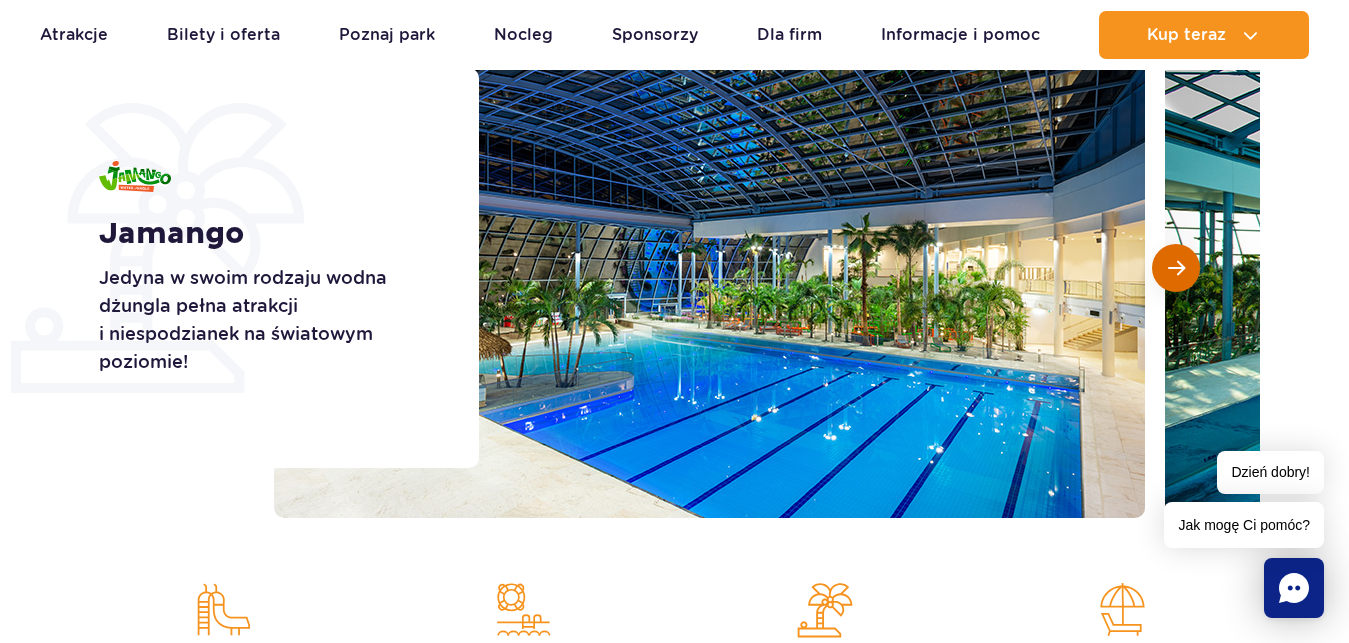click at bounding box center [1176, 268] 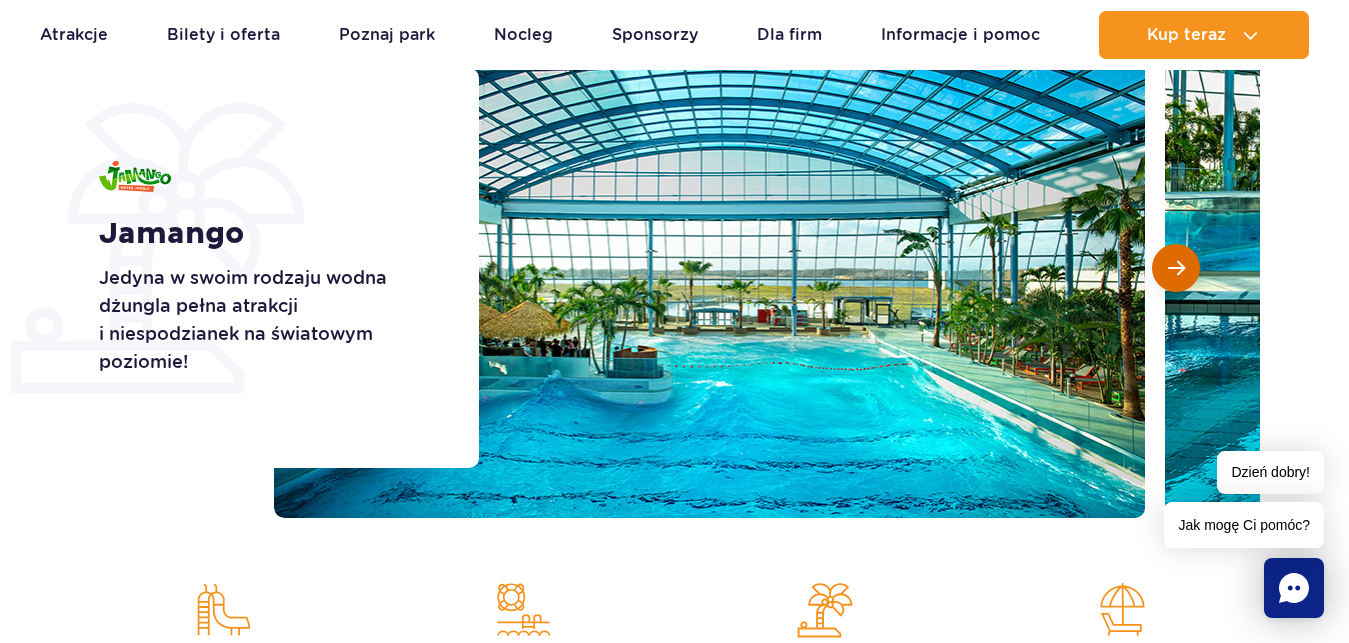 click at bounding box center [1176, 268] 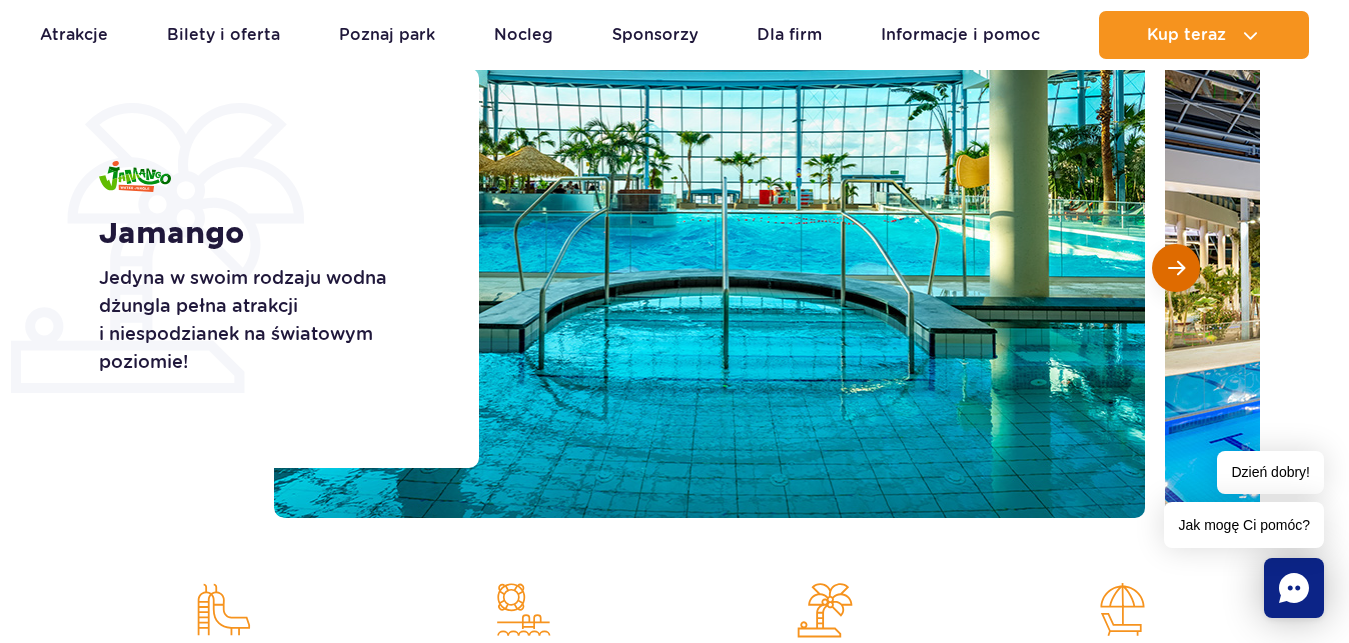 click at bounding box center (1176, 268) 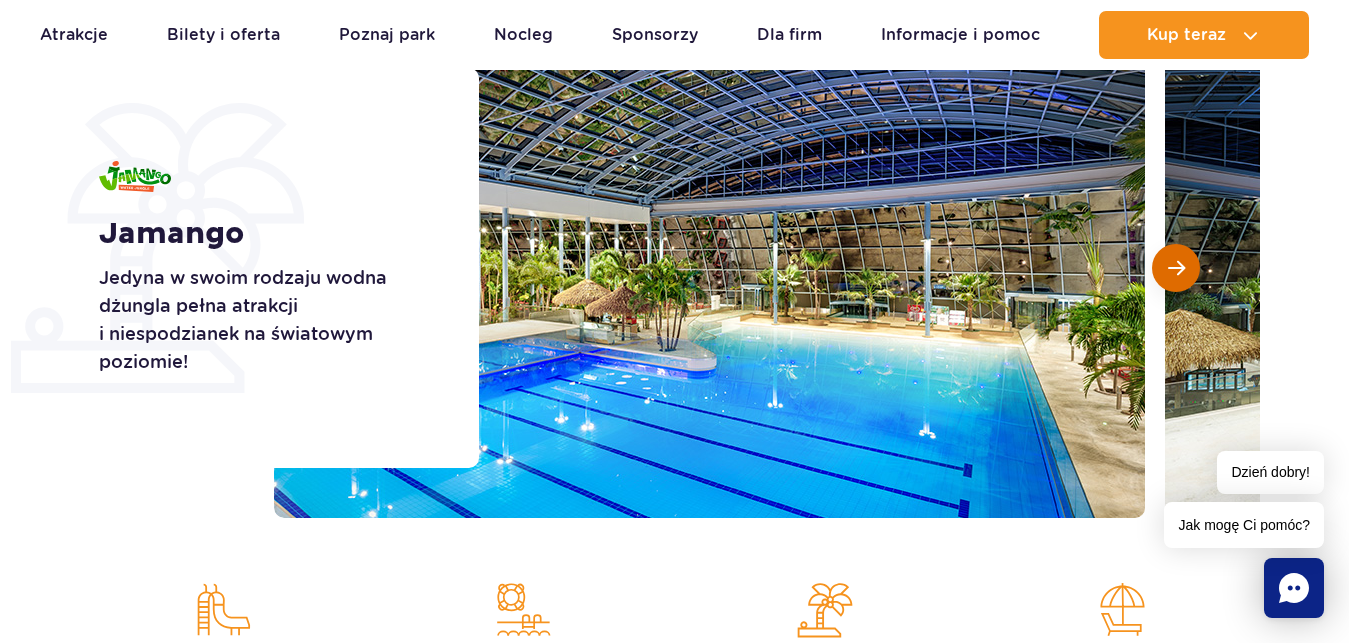 click at bounding box center (1176, 268) 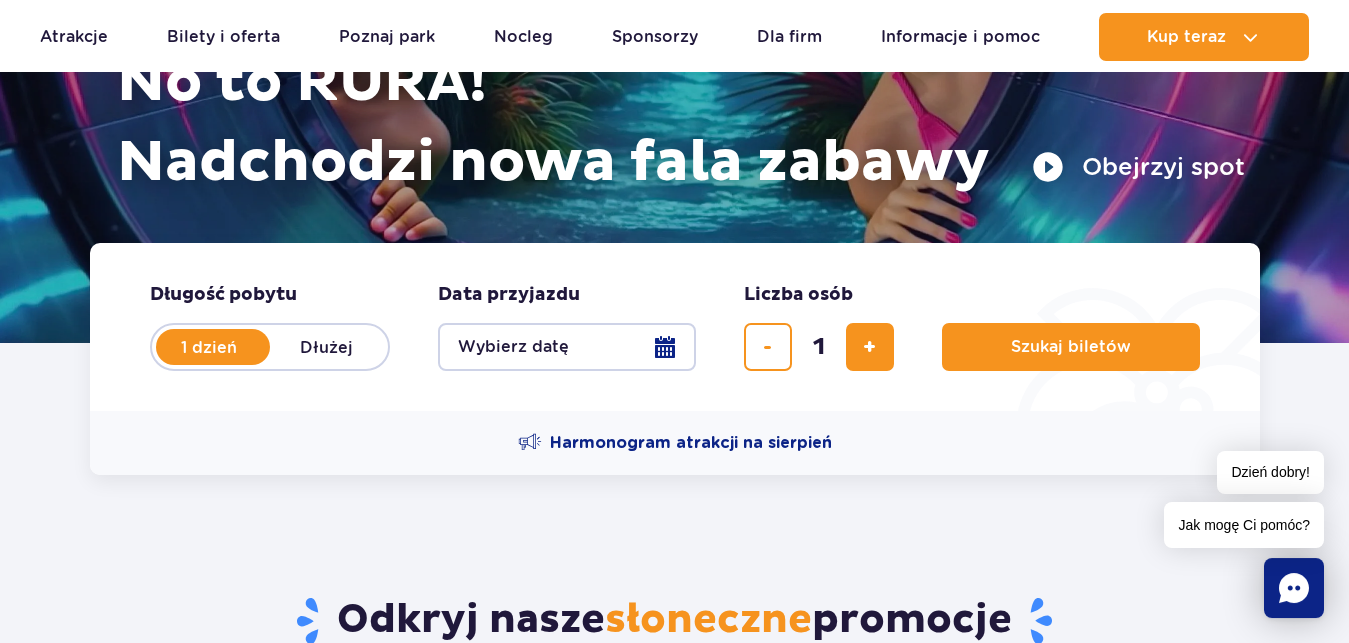scroll, scrollTop: 306, scrollLeft: 0, axis: vertical 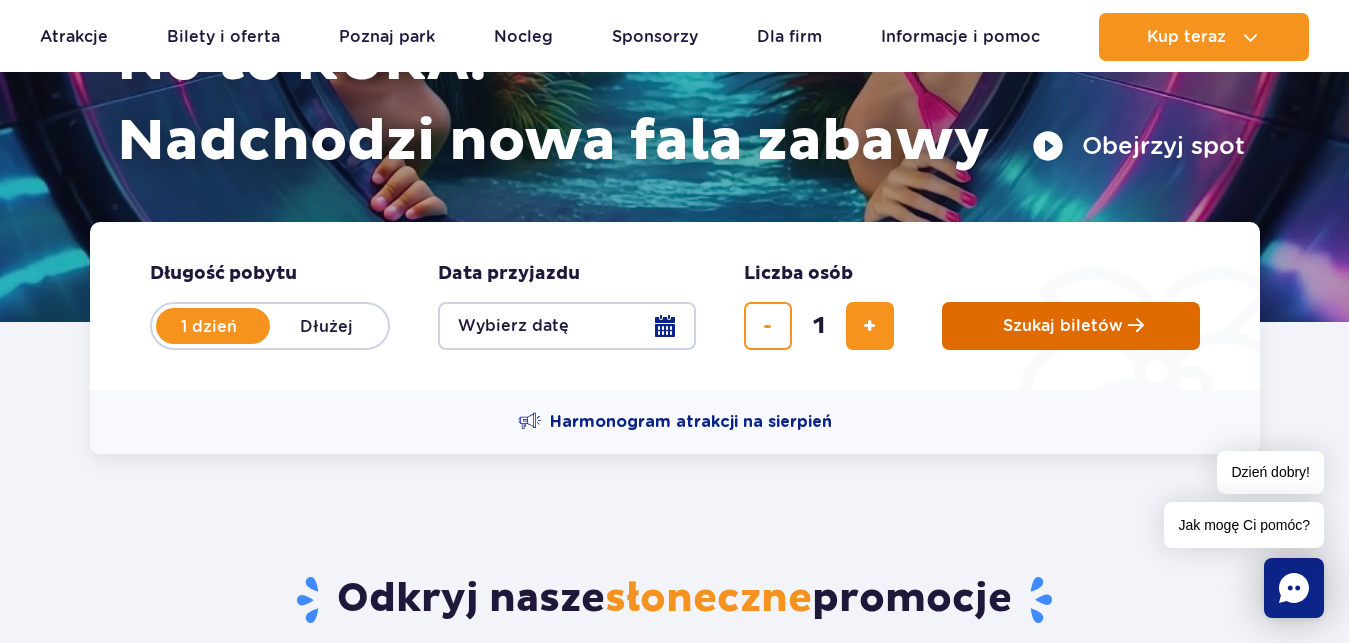 click on "Szukaj biletów" at bounding box center (1063, 326) 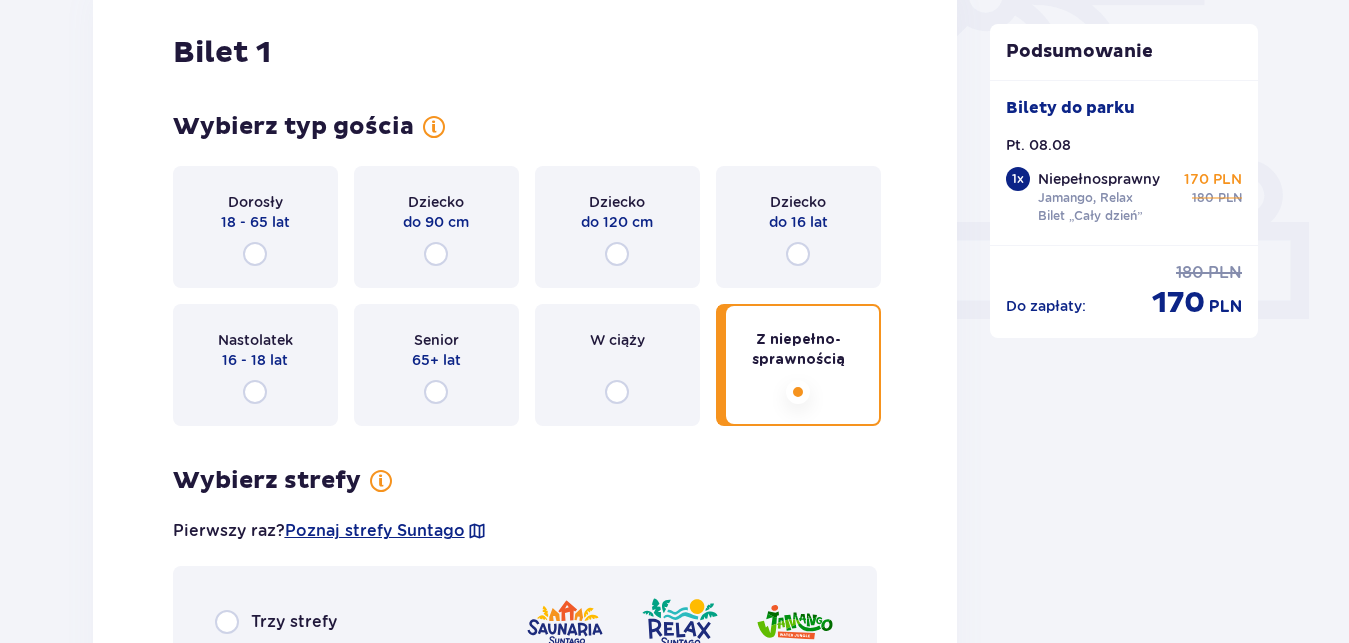 scroll, scrollTop: 0, scrollLeft: 0, axis: both 